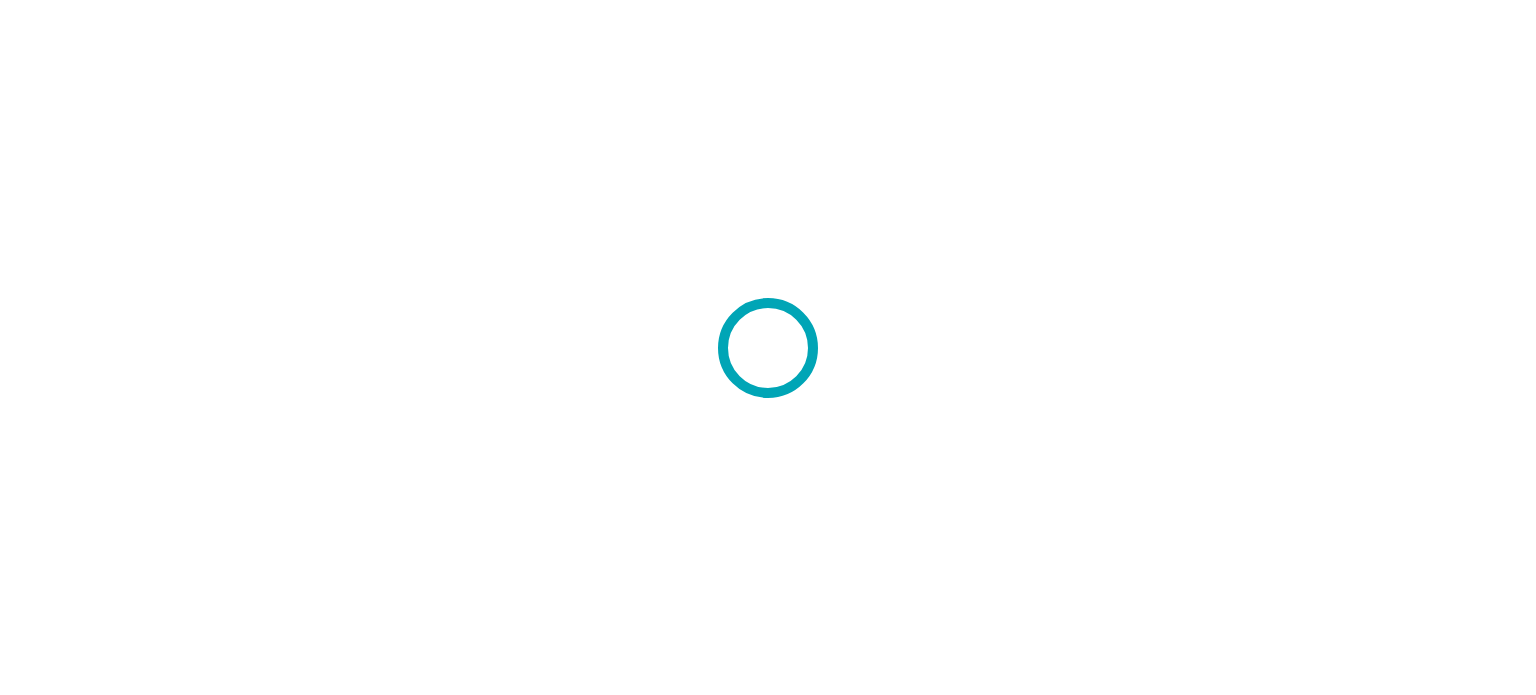 scroll, scrollTop: 0, scrollLeft: 0, axis: both 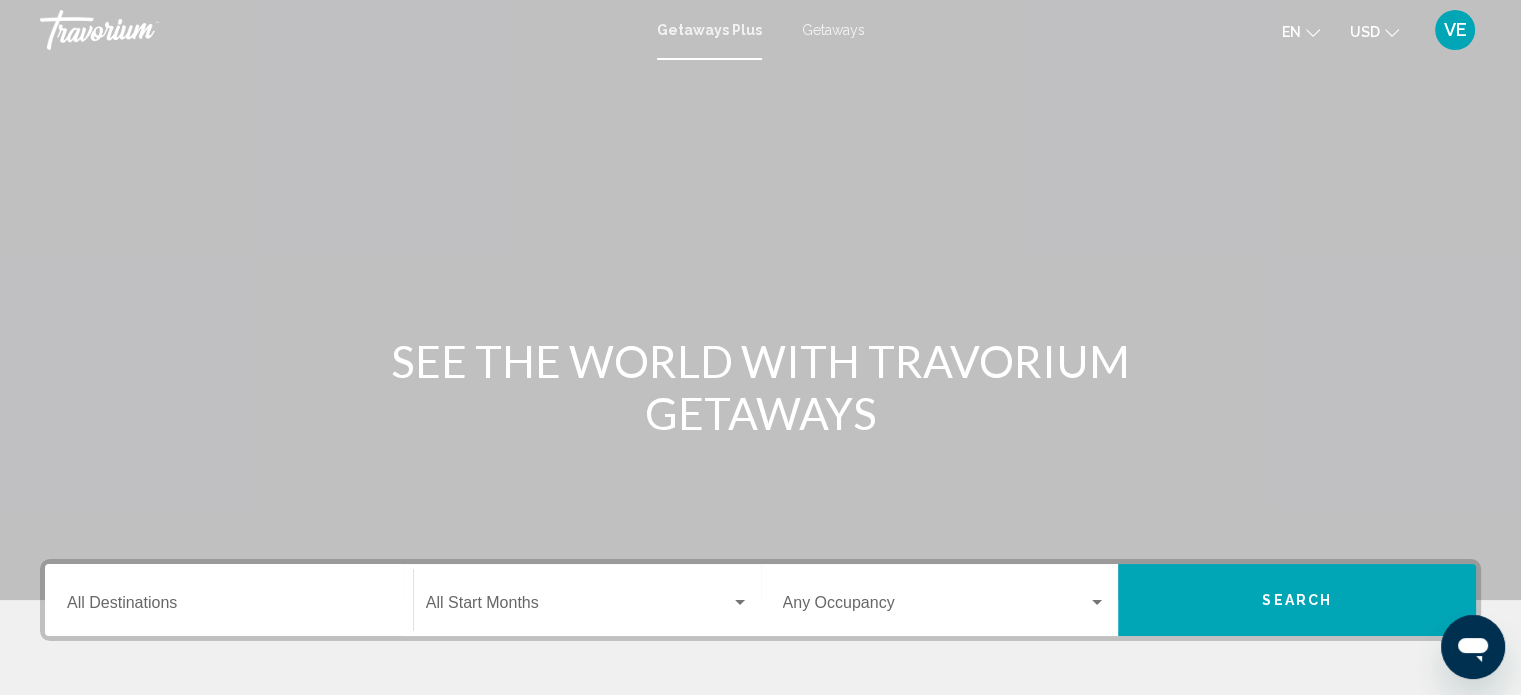 click on "Getaways" at bounding box center [833, 30] 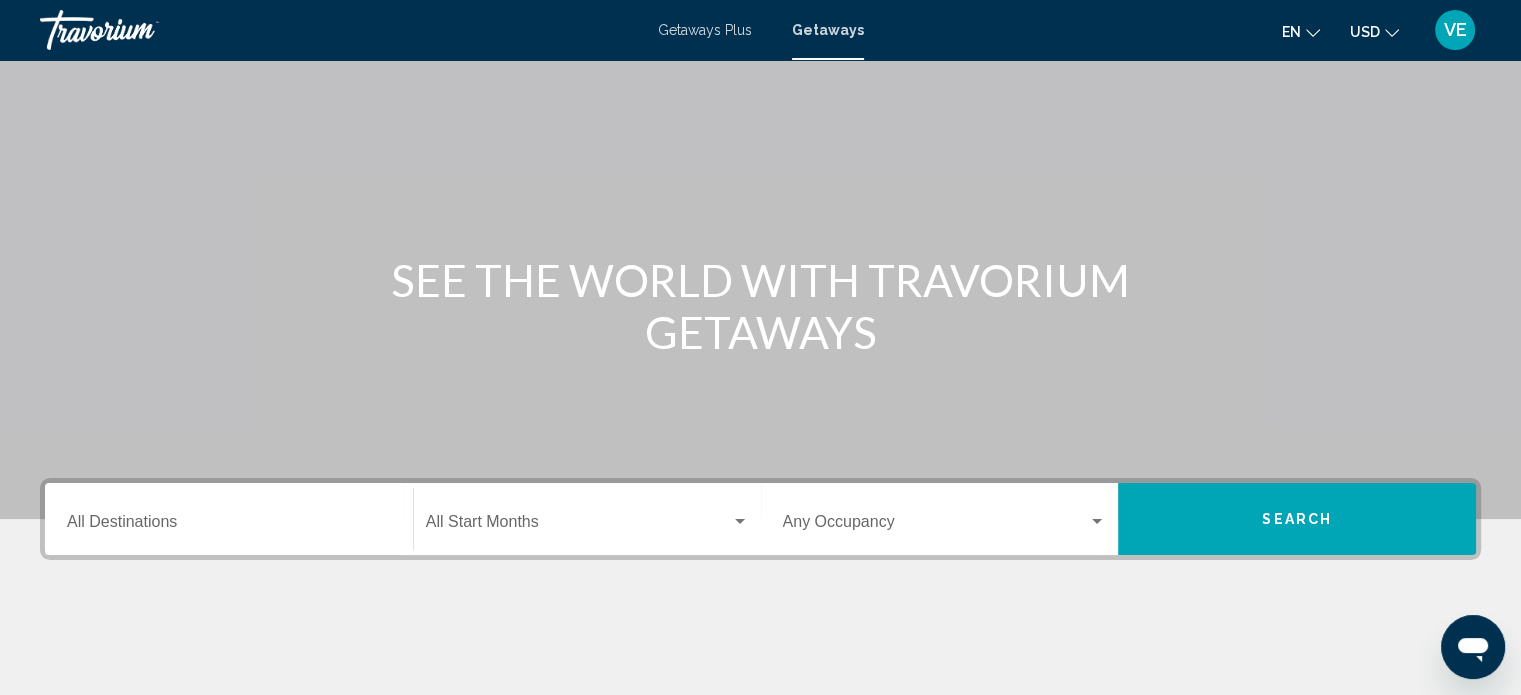 scroll, scrollTop: 300, scrollLeft: 0, axis: vertical 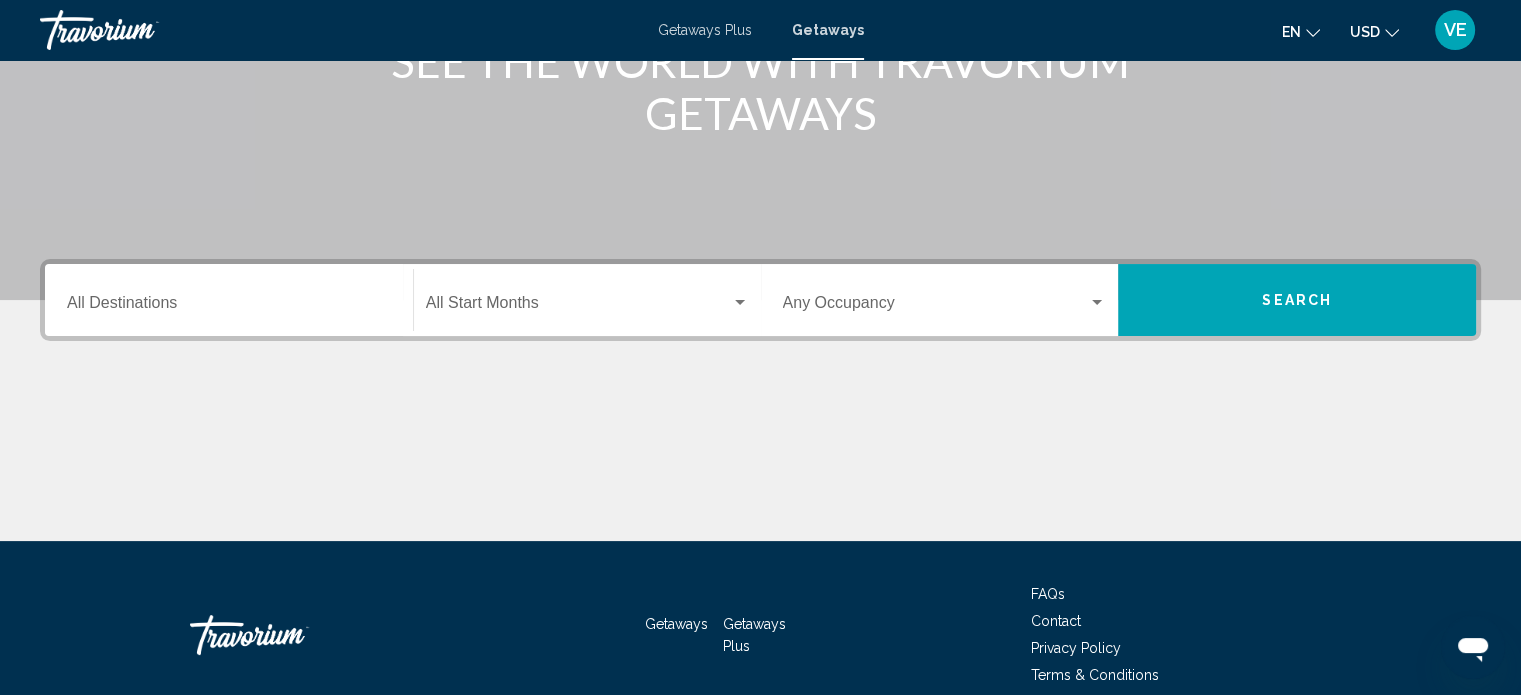 click on "Destination All Destinations" at bounding box center (229, 307) 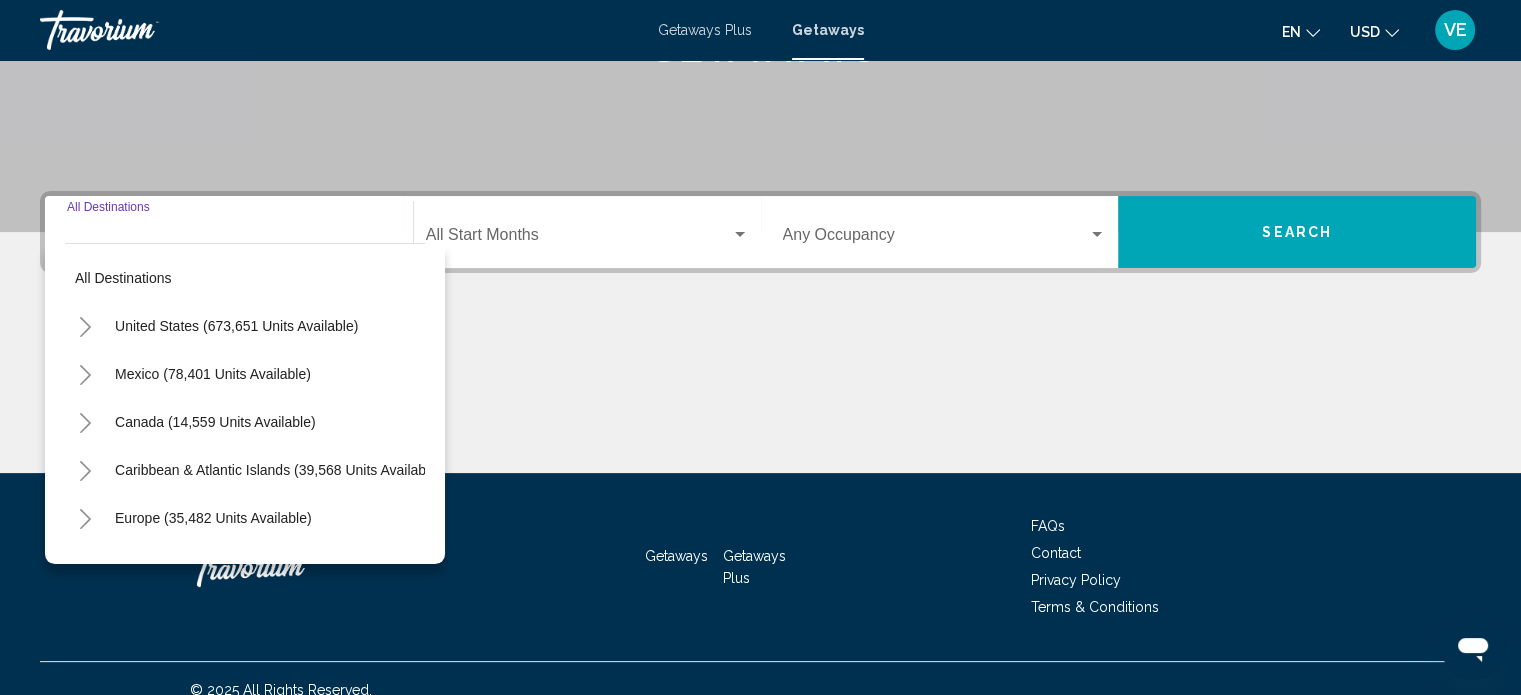 scroll, scrollTop: 390, scrollLeft: 0, axis: vertical 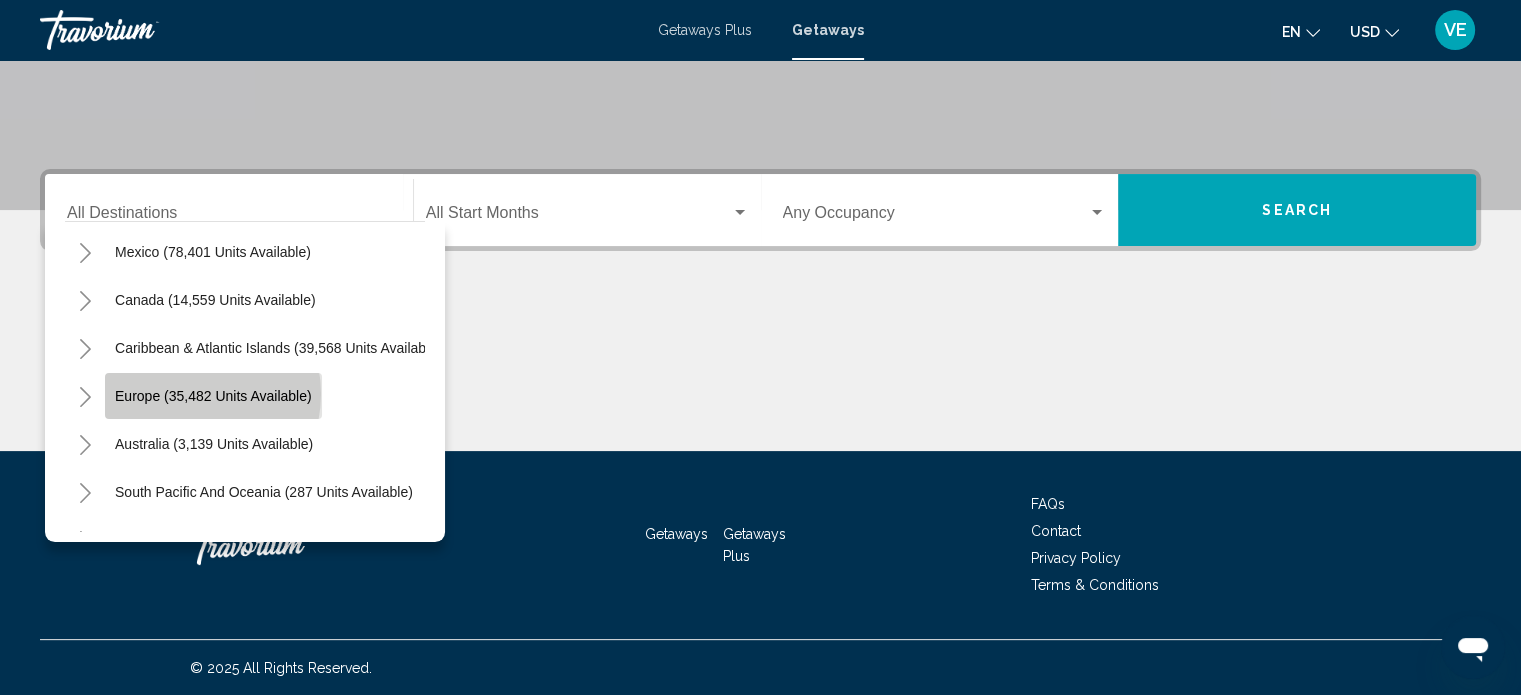 click on "Europe (35,482 units available)" 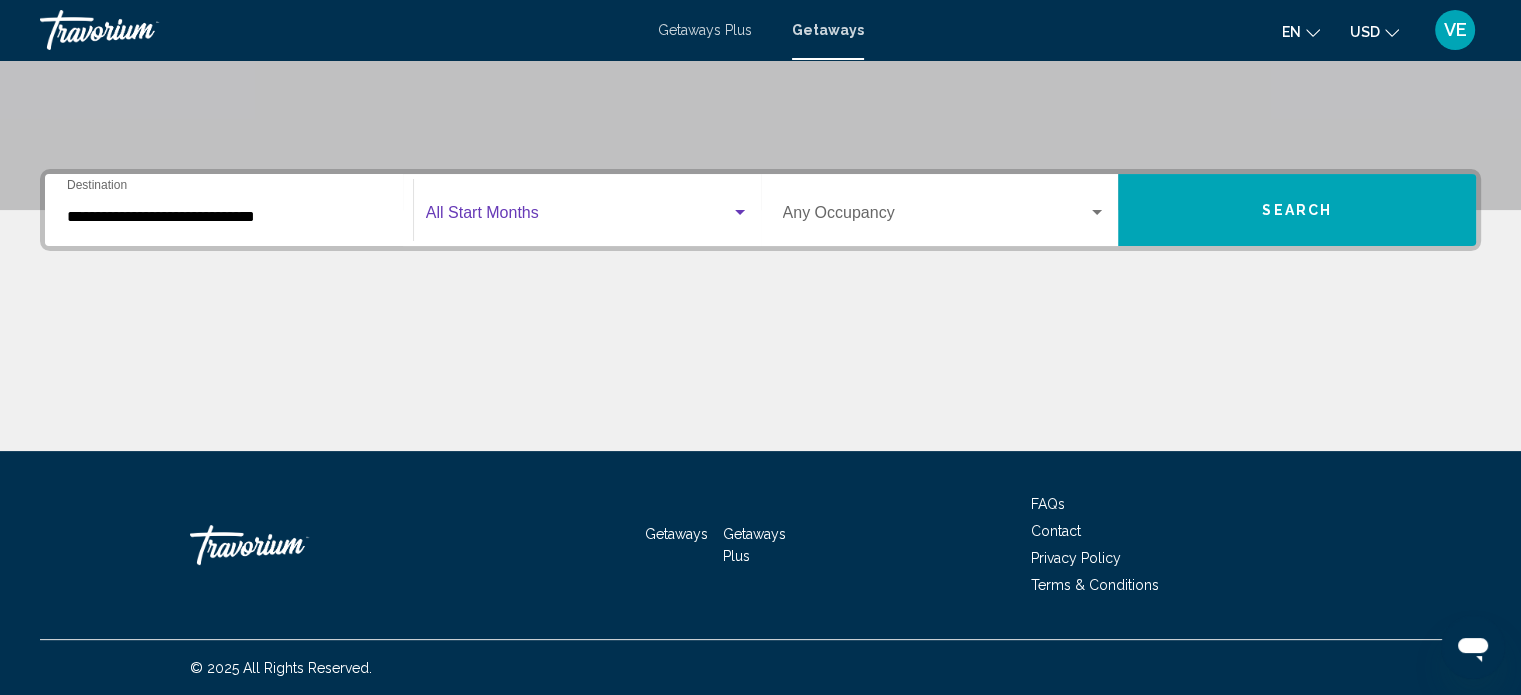 click at bounding box center [578, 217] 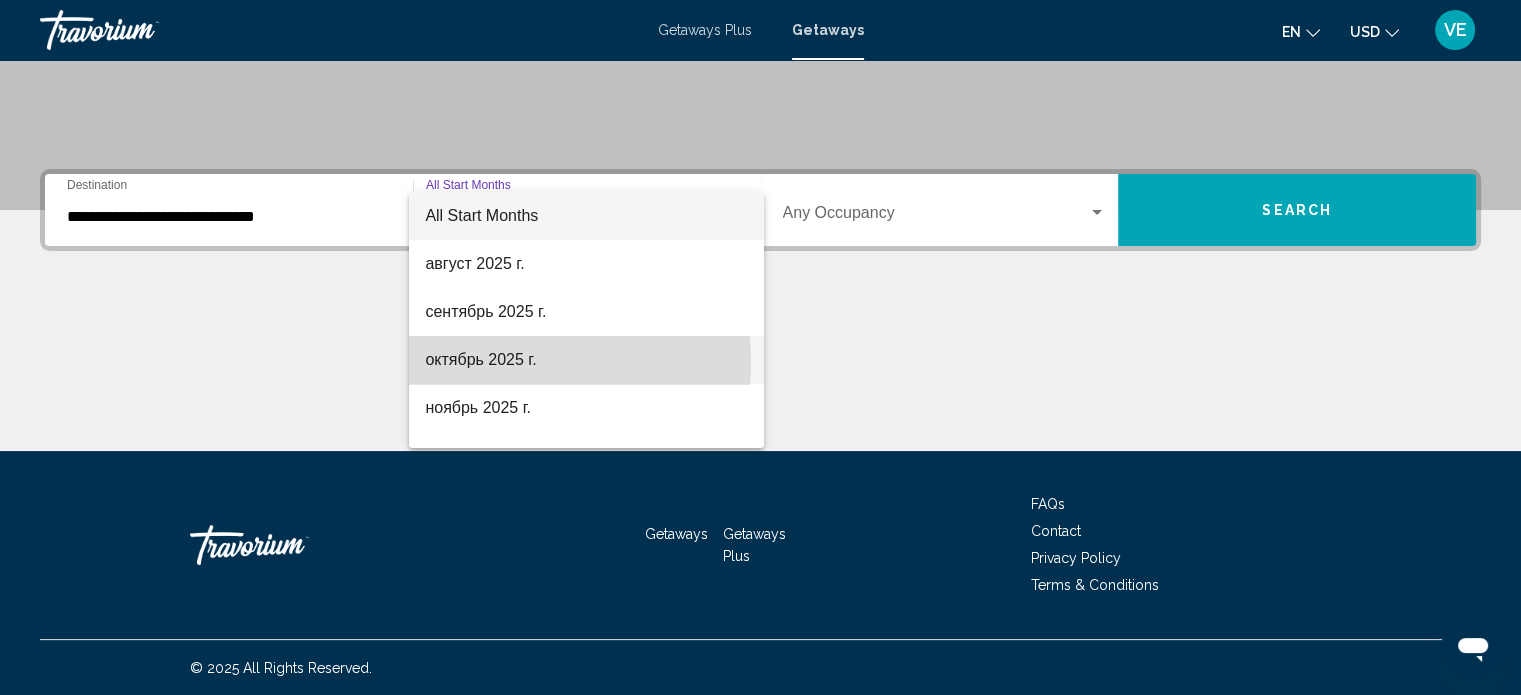 click on "октябрь 2025 г." at bounding box center (586, 360) 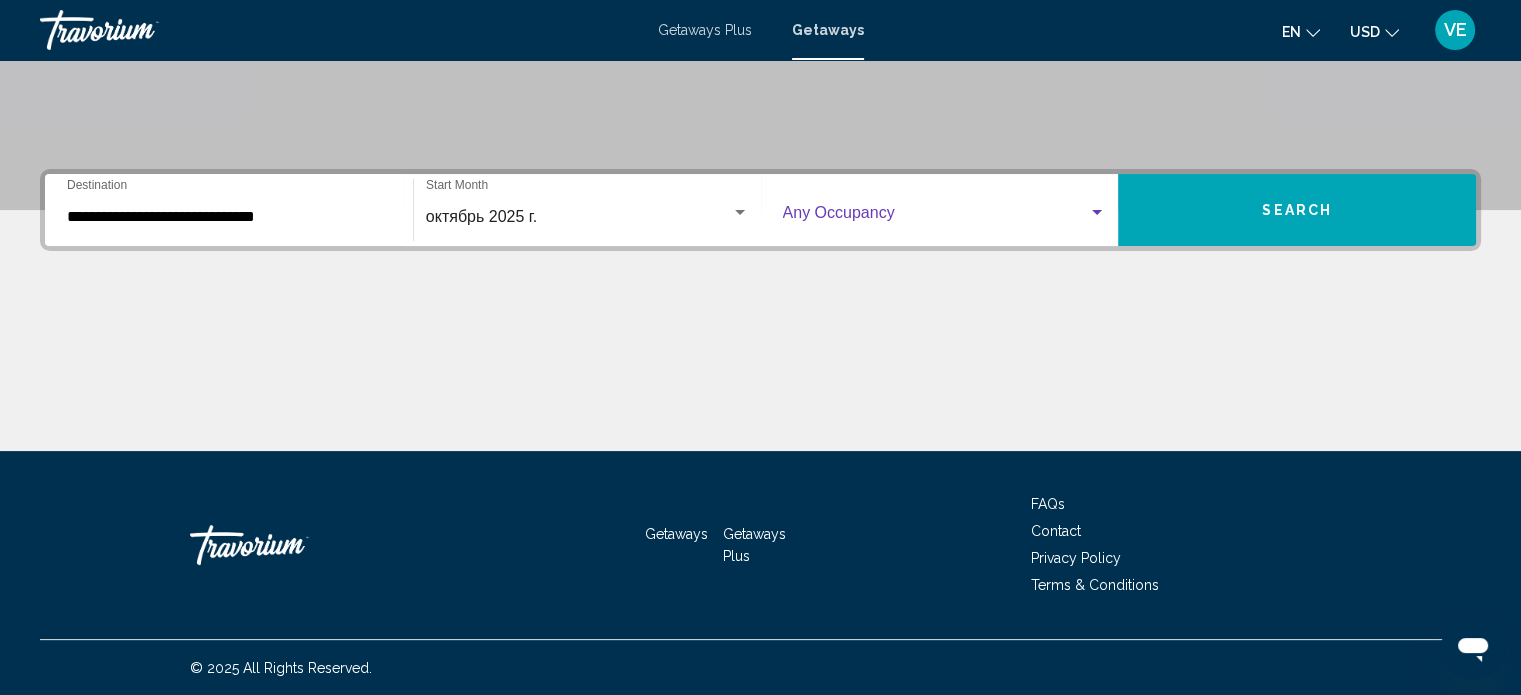click at bounding box center (1097, 212) 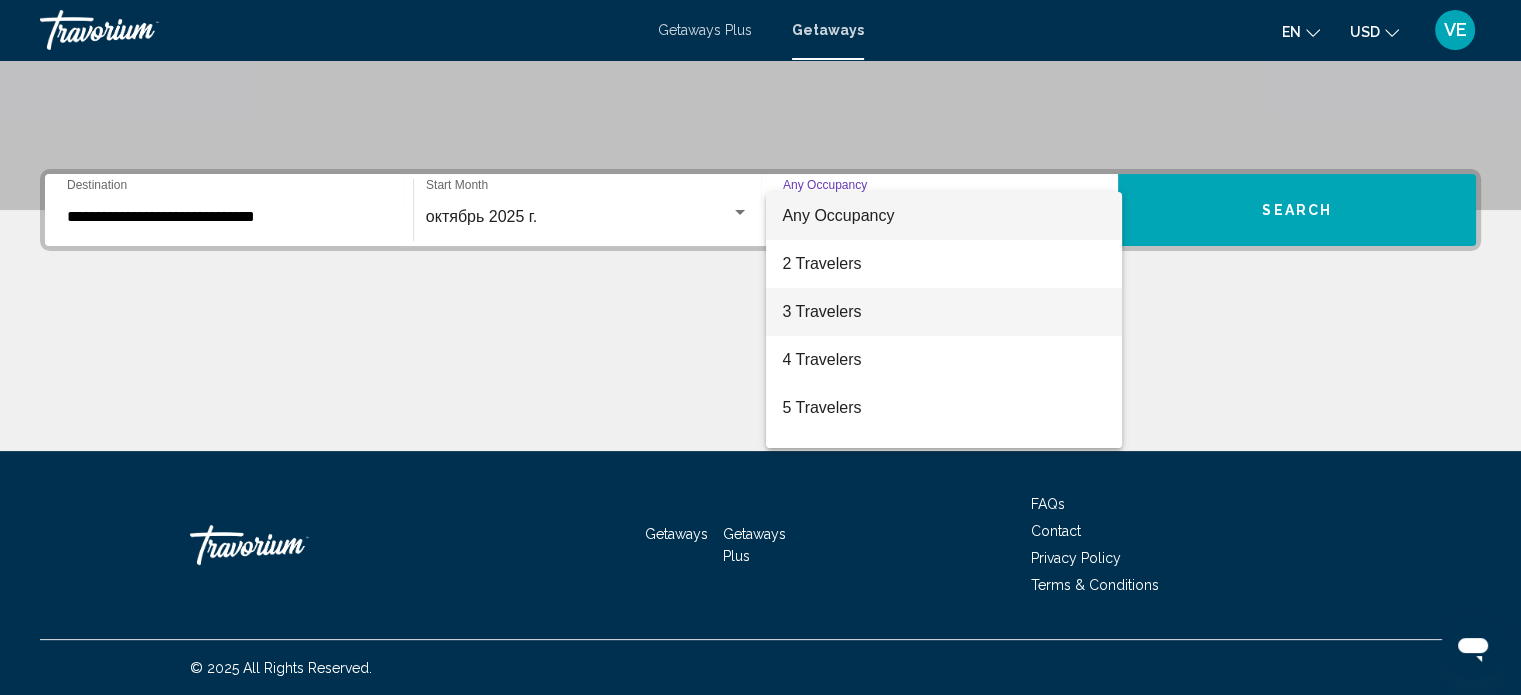 scroll, scrollTop: 100, scrollLeft: 0, axis: vertical 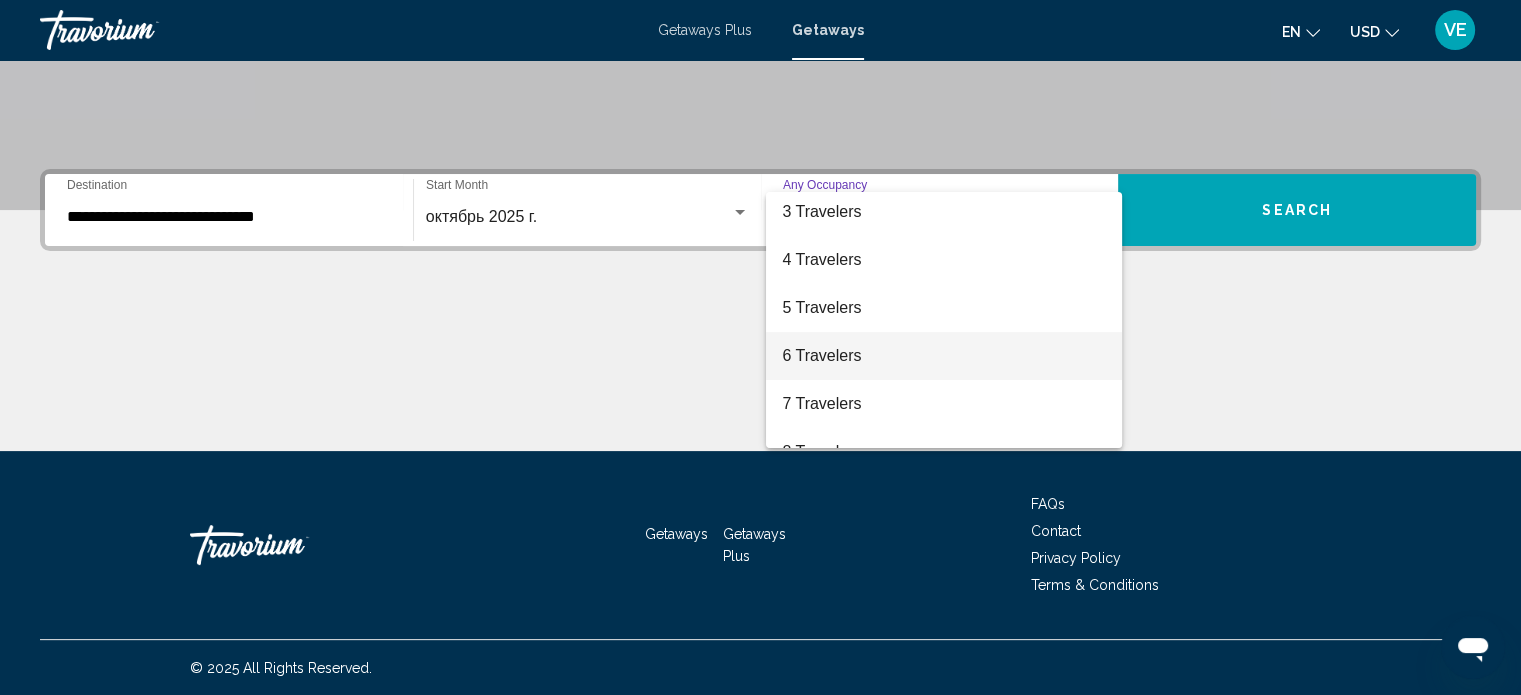 click on "6 Travelers" at bounding box center [944, 356] 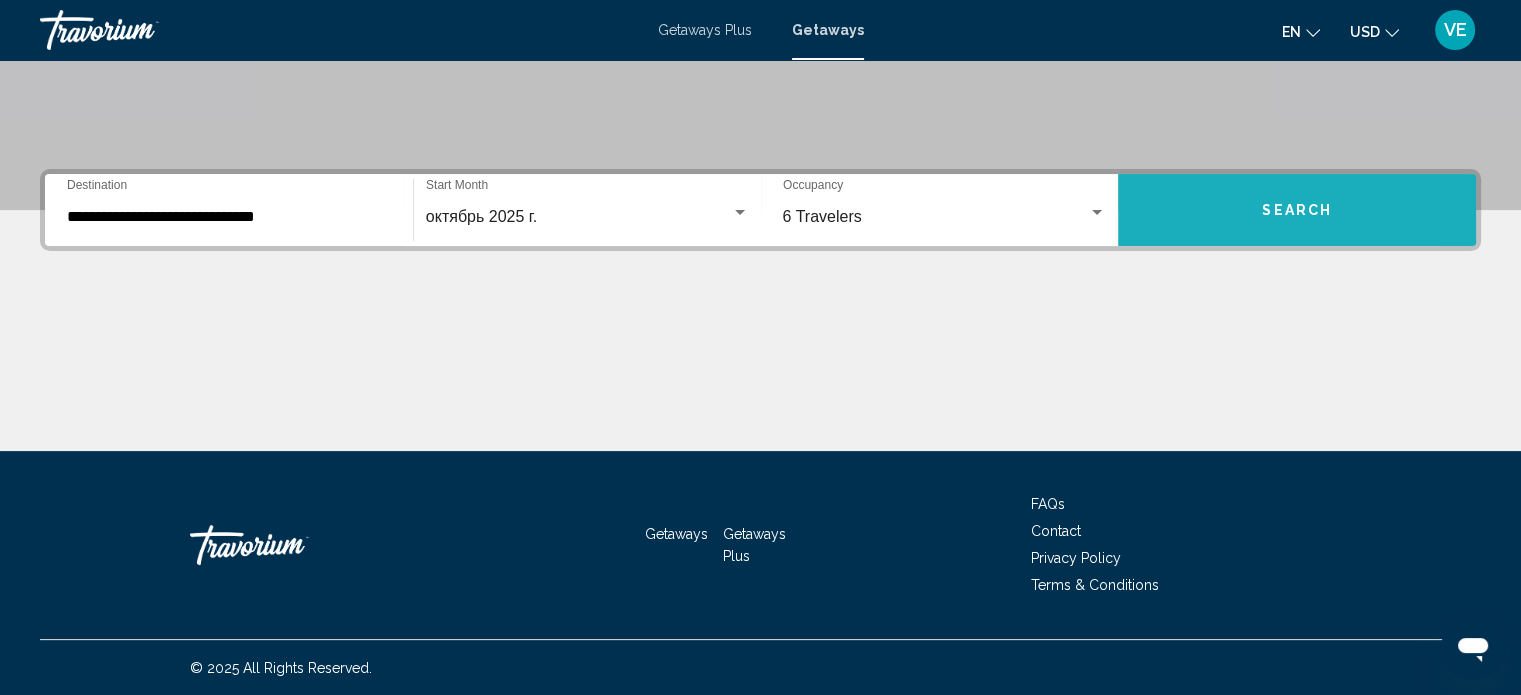 click on "Search" at bounding box center (1297, 210) 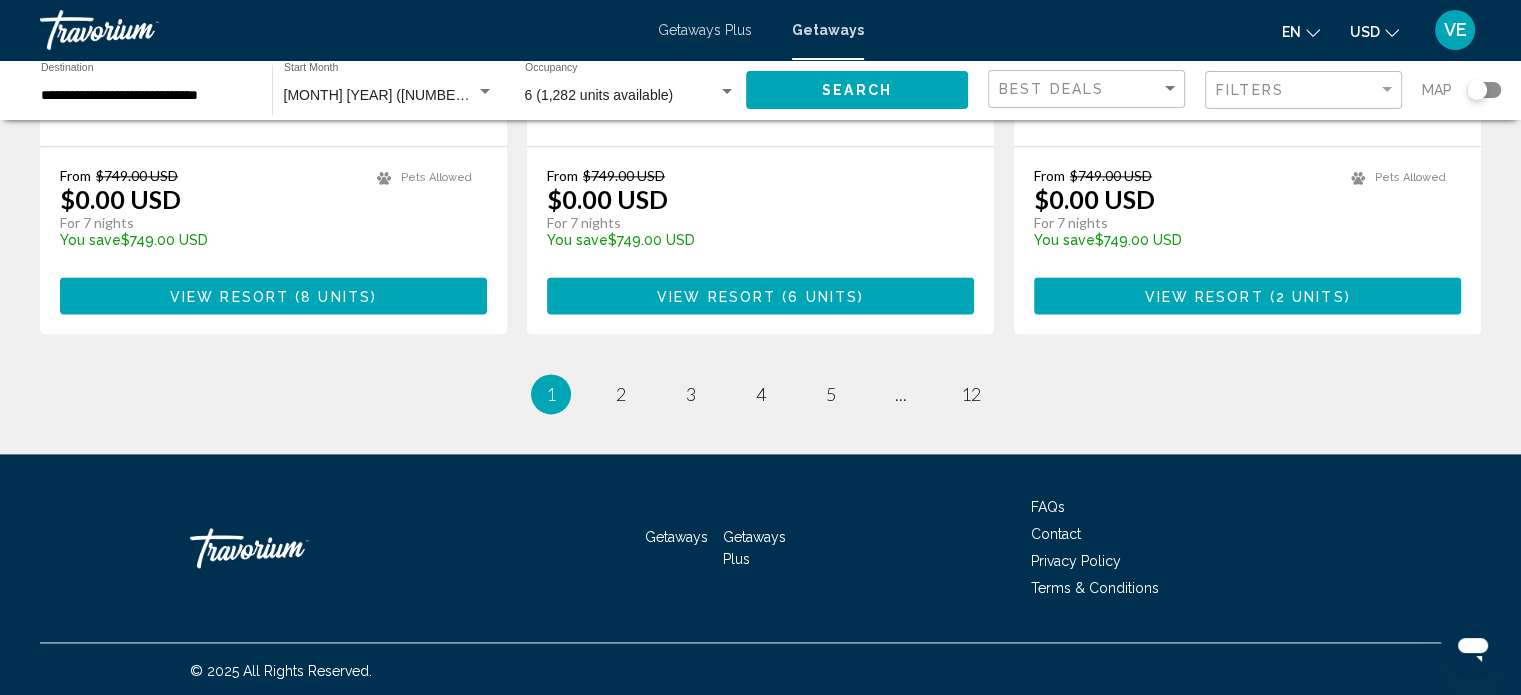 scroll, scrollTop: 2592, scrollLeft: 0, axis: vertical 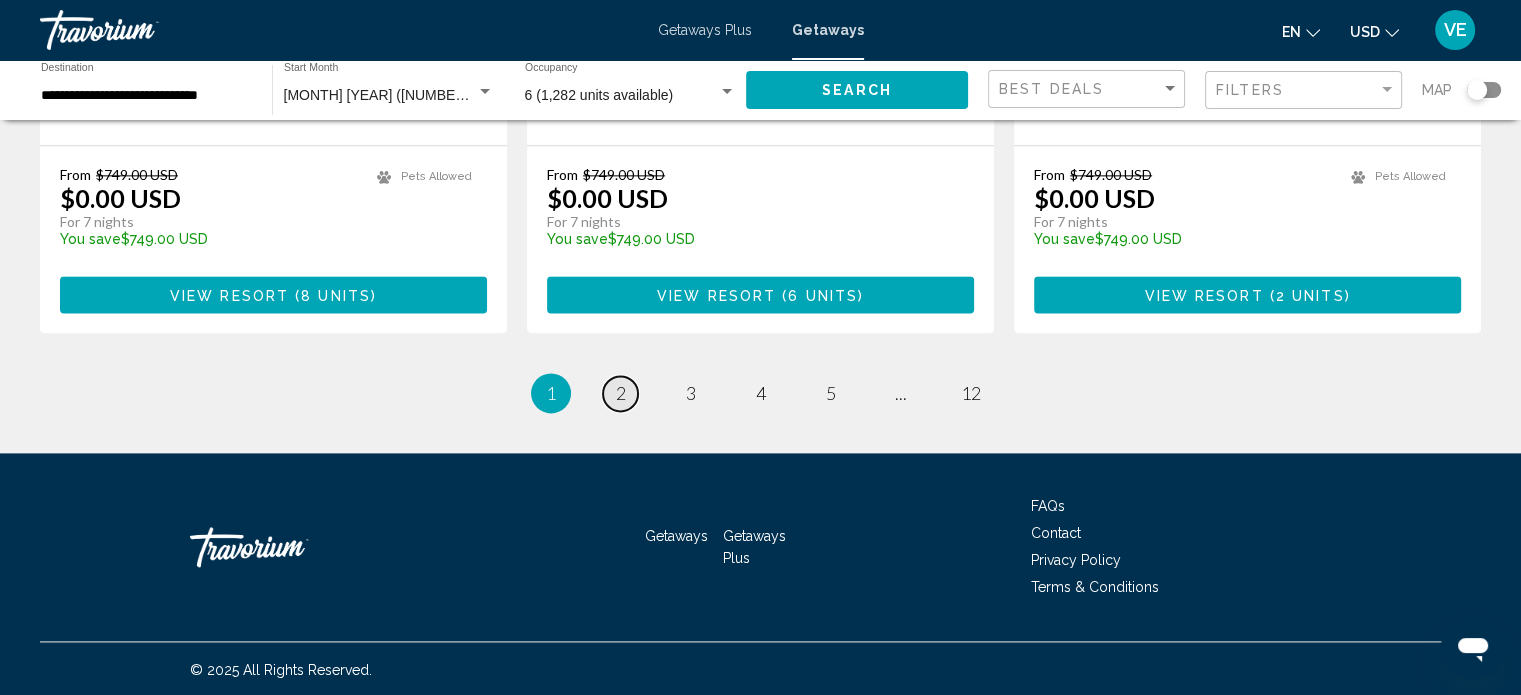 click on "2" at bounding box center (621, 393) 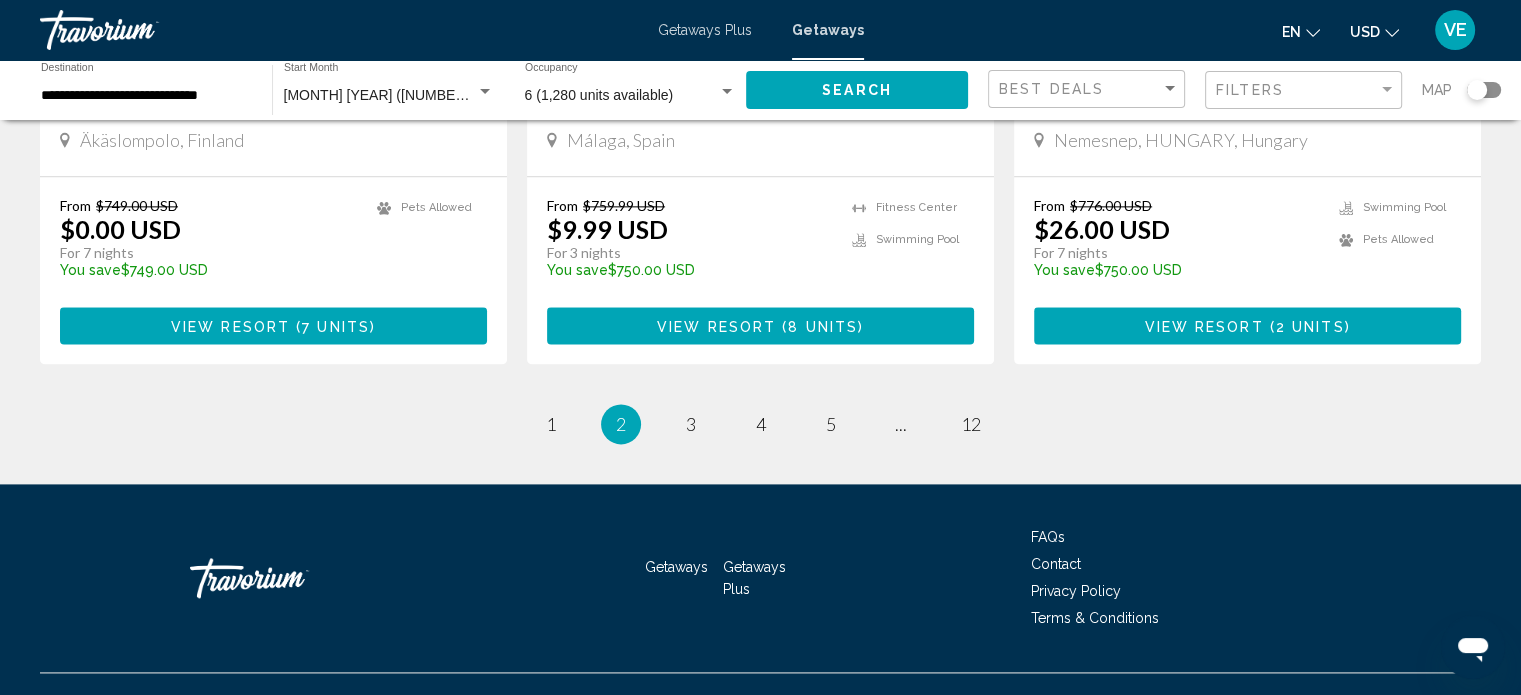 scroll, scrollTop: 2561, scrollLeft: 0, axis: vertical 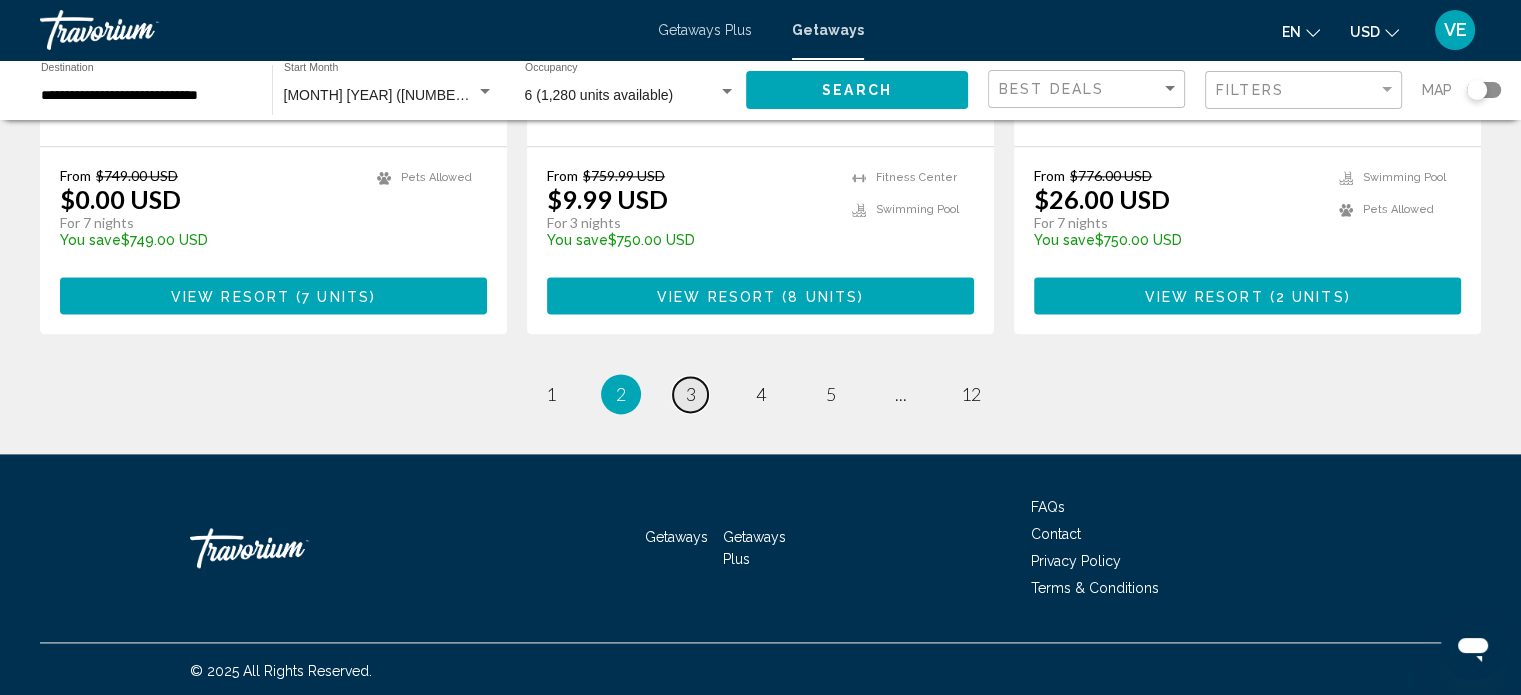 click on "page  3" at bounding box center (690, 394) 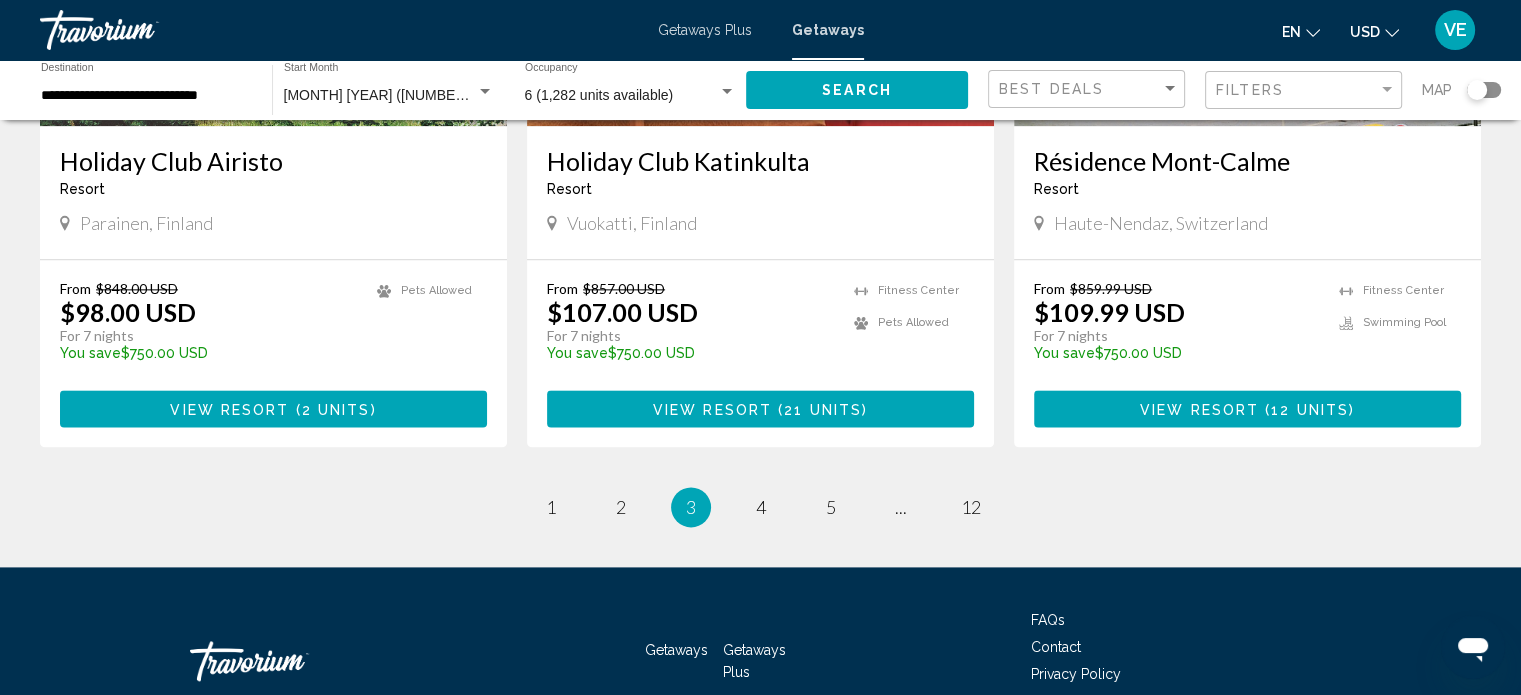 scroll, scrollTop: 2500, scrollLeft: 0, axis: vertical 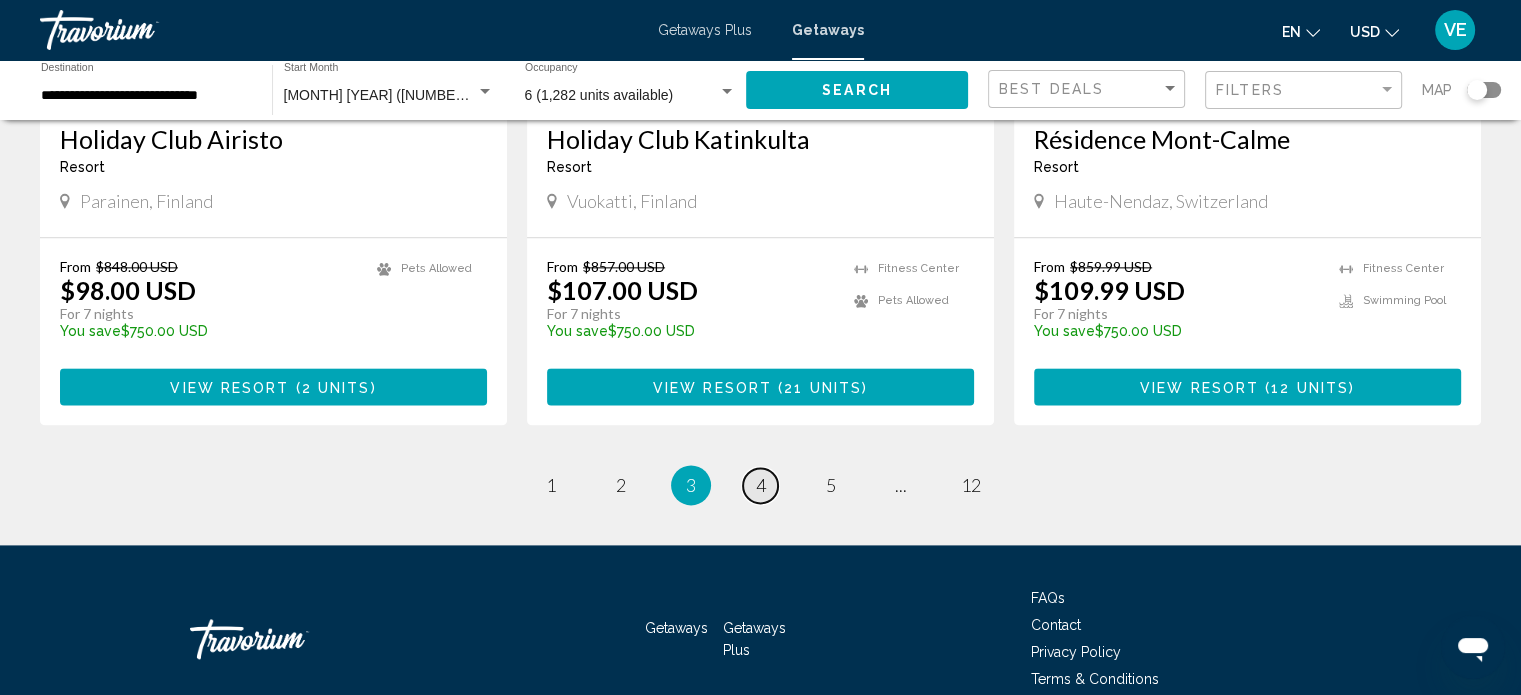 click on "page  4" at bounding box center [760, 485] 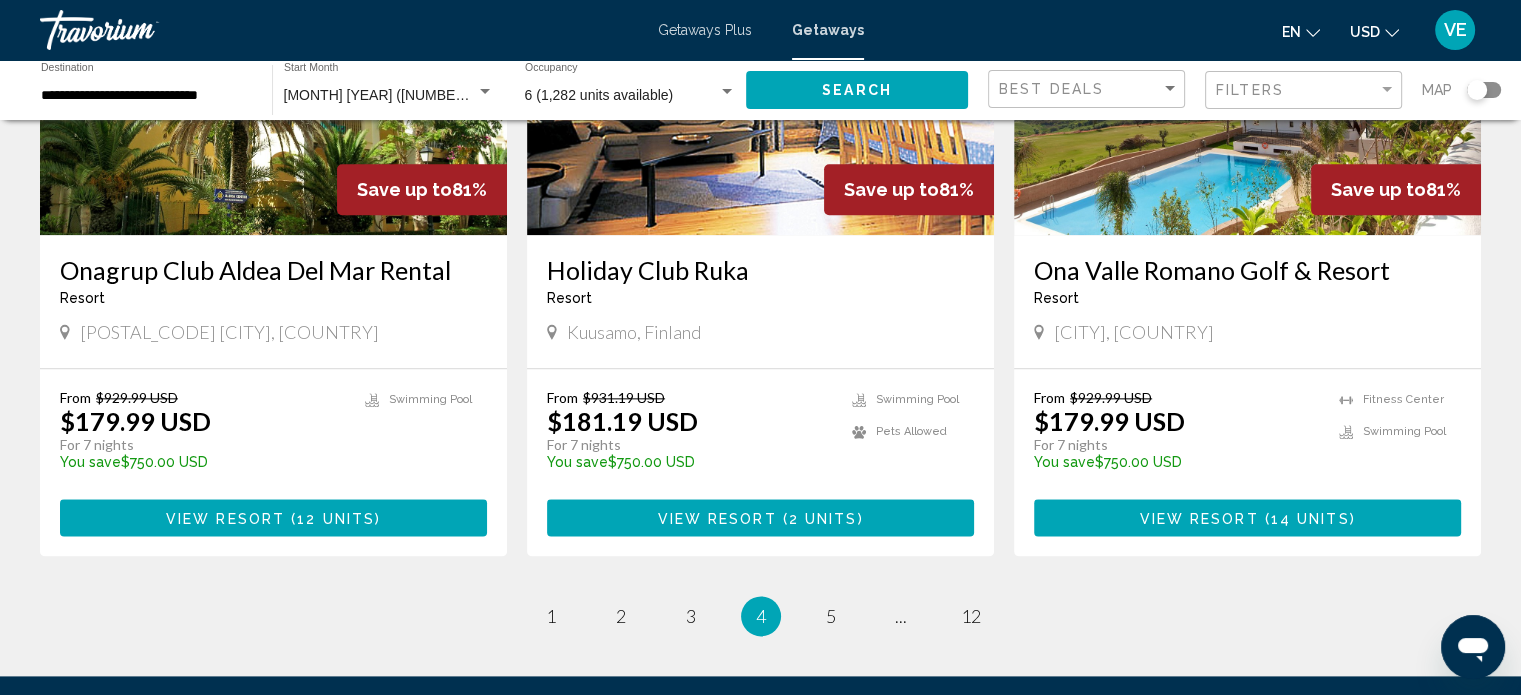 scroll, scrollTop: 2400, scrollLeft: 0, axis: vertical 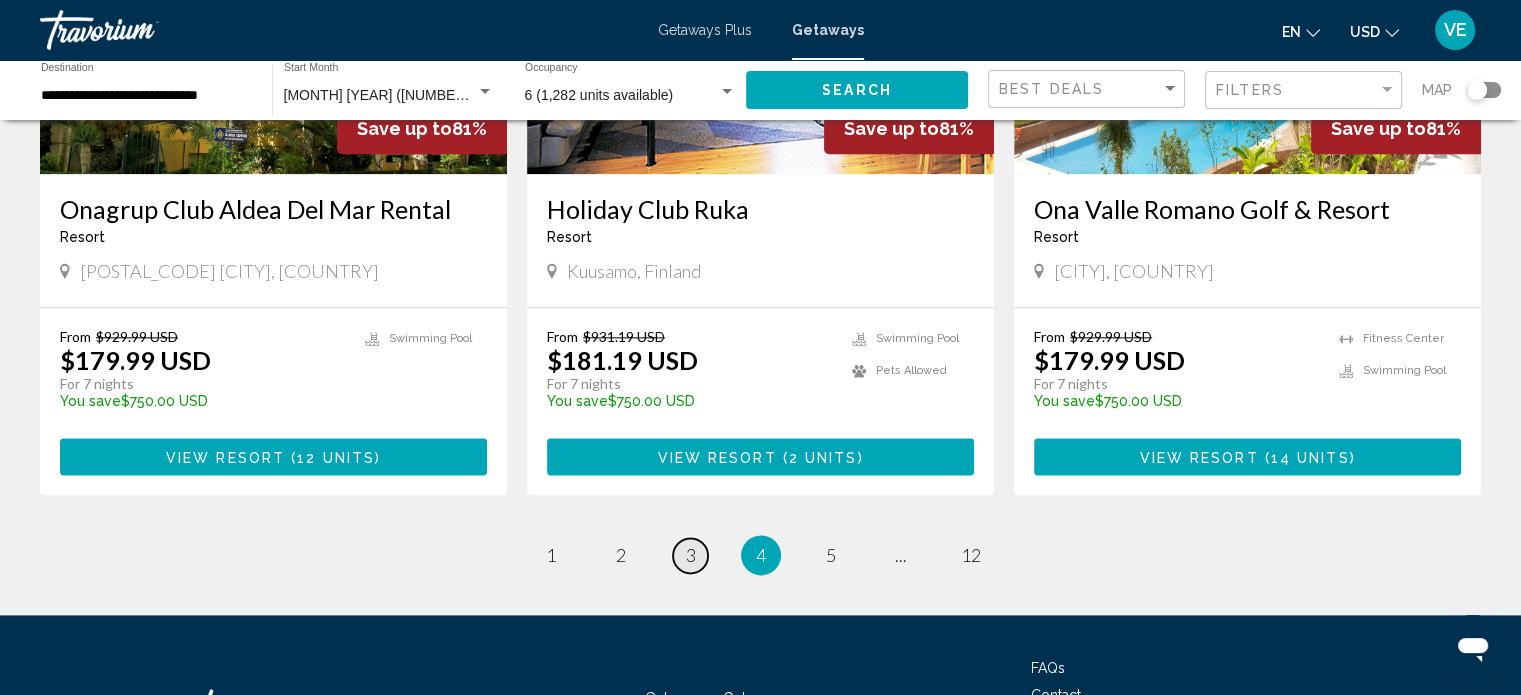 click on "page  3" at bounding box center [690, 555] 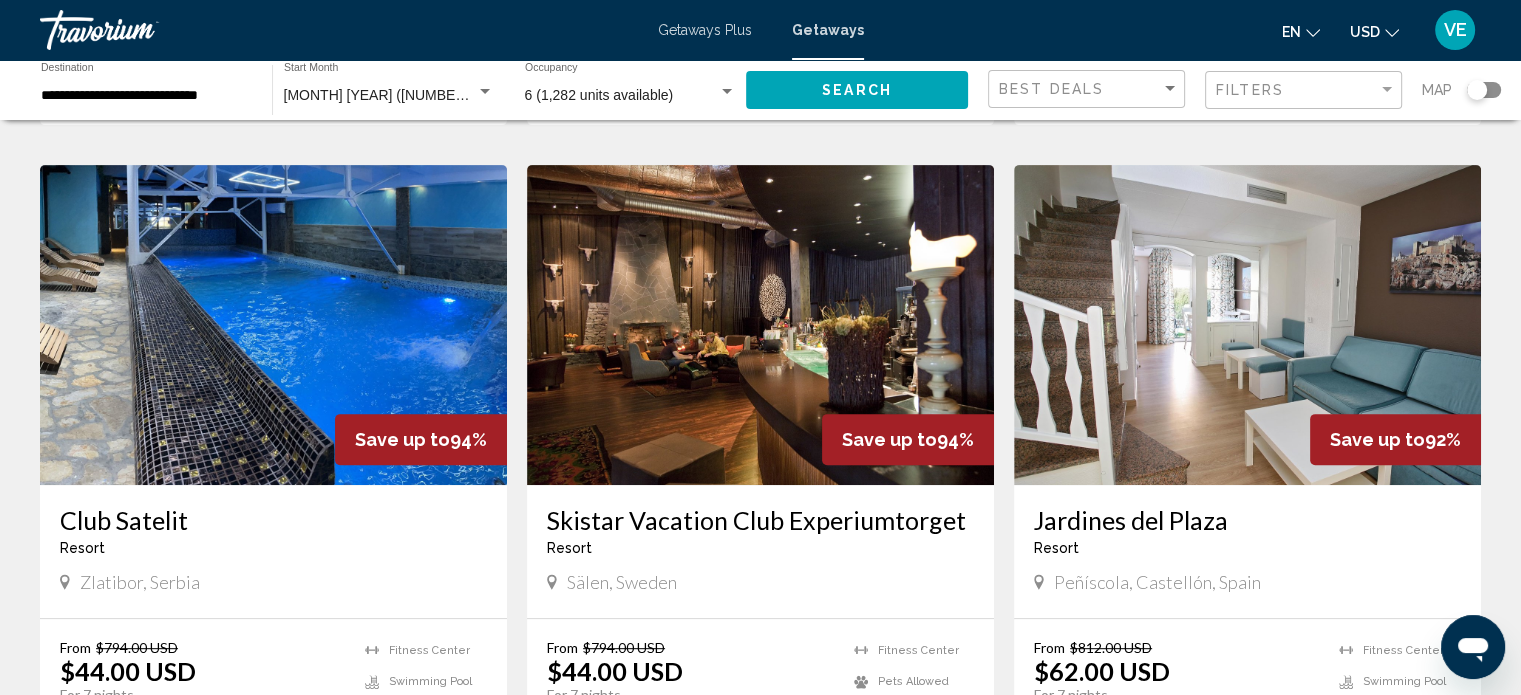 scroll, scrollTop: 900, scrollLeft: 0, axis: vertical 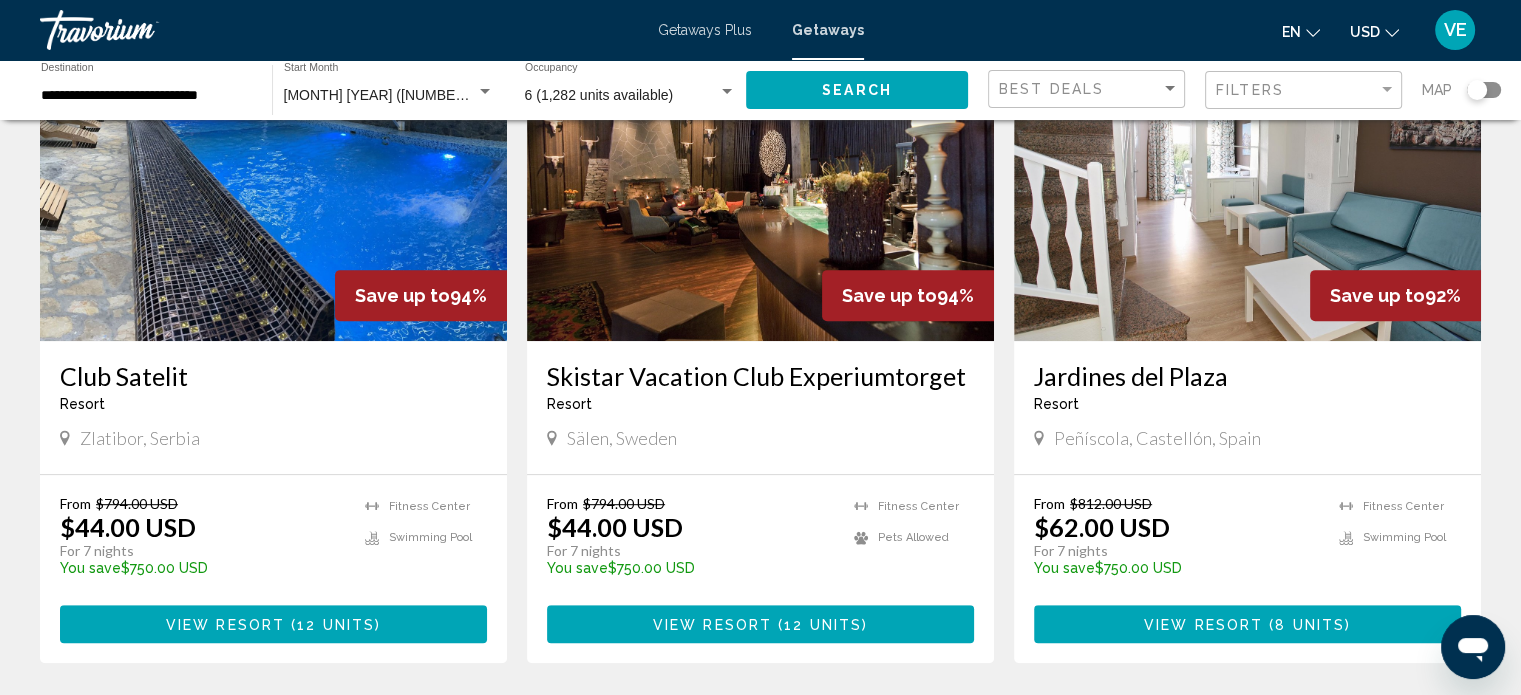 click on "View Resort" at bounding box center [1203, 625] 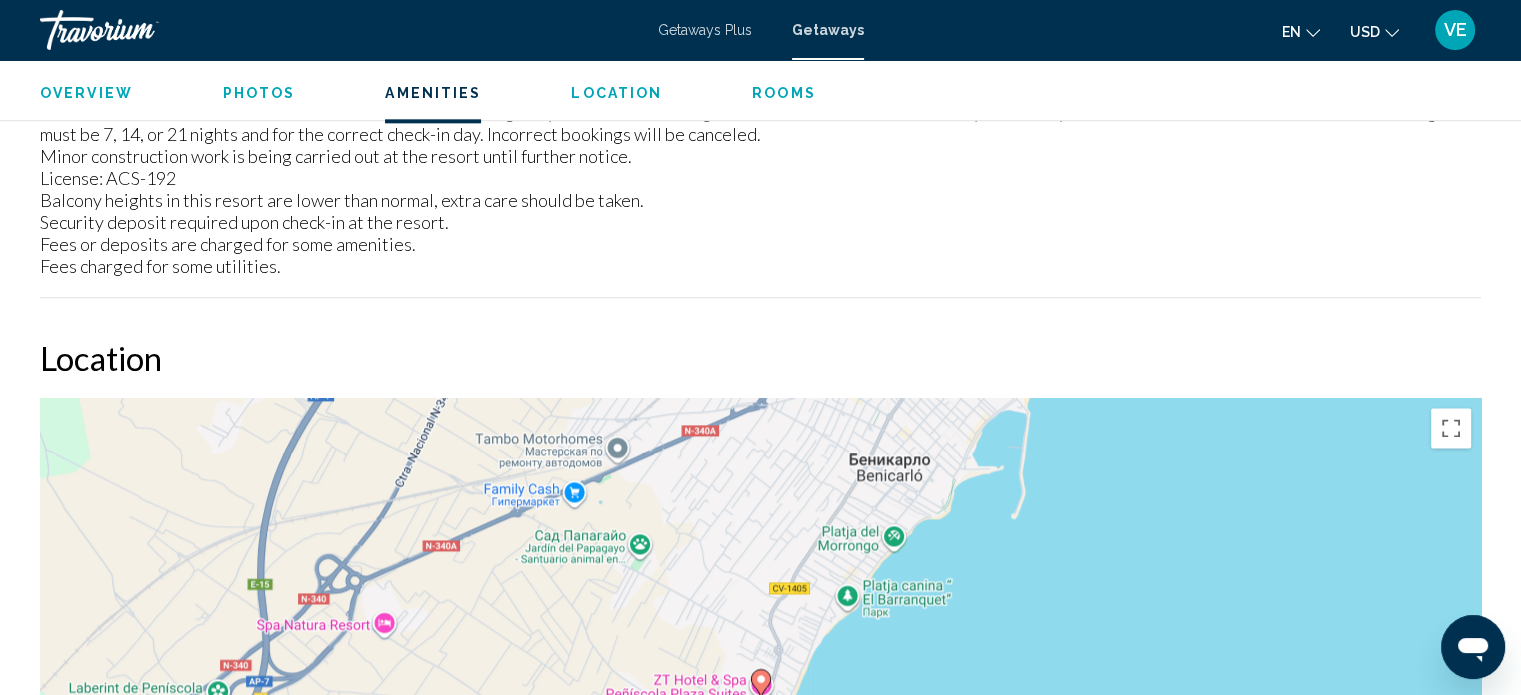scroll, scrollTop: 2412, scrollLeft: 0, axis: vertical 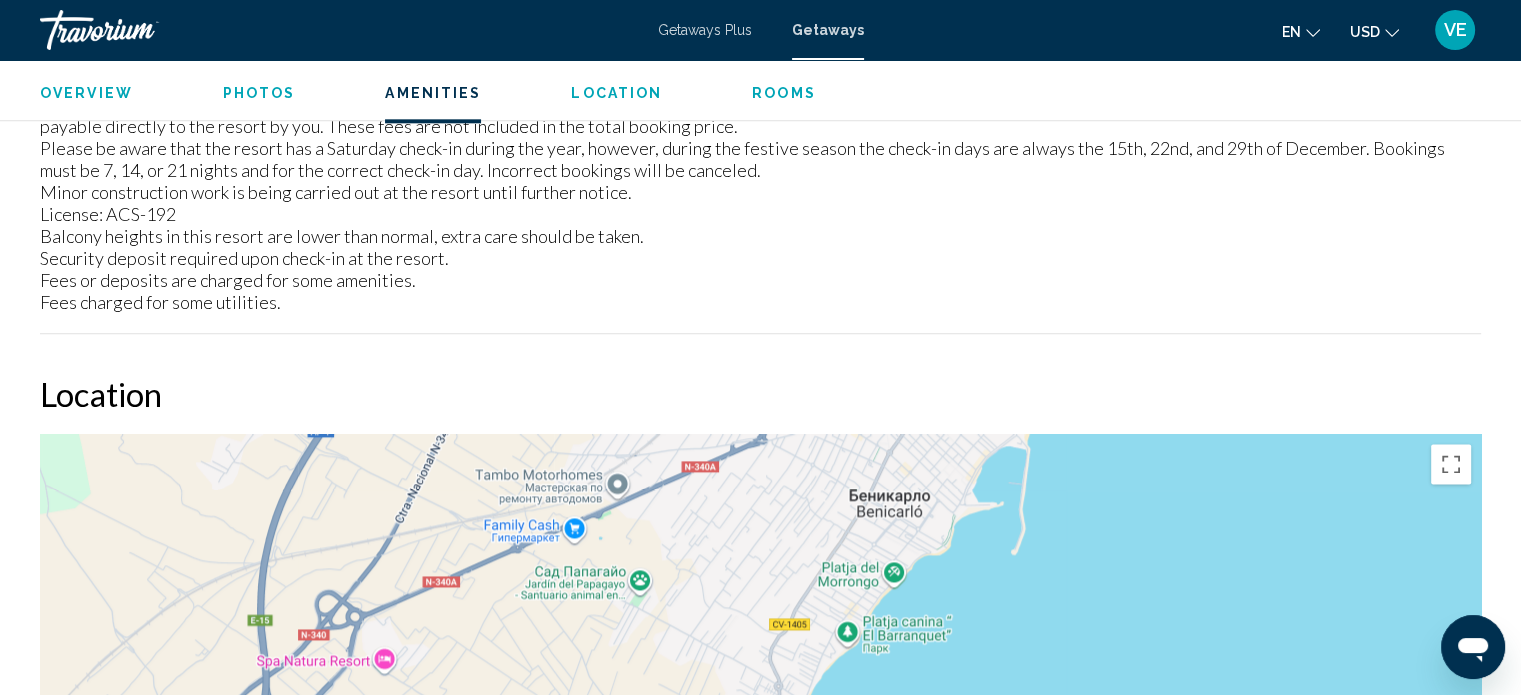 click at bounding box center [140, 30] 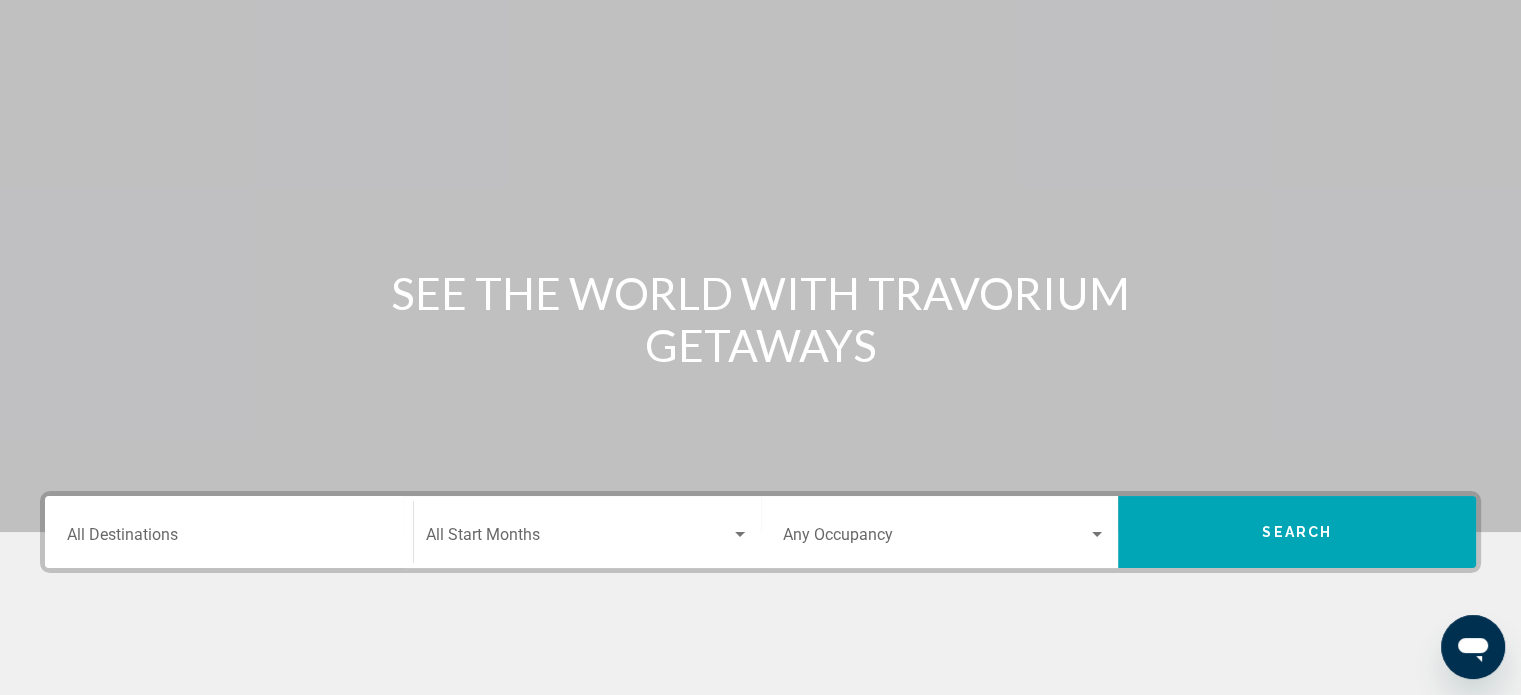 scroll, scrollTop: 300, scrollLeft: 0, axis: vertical 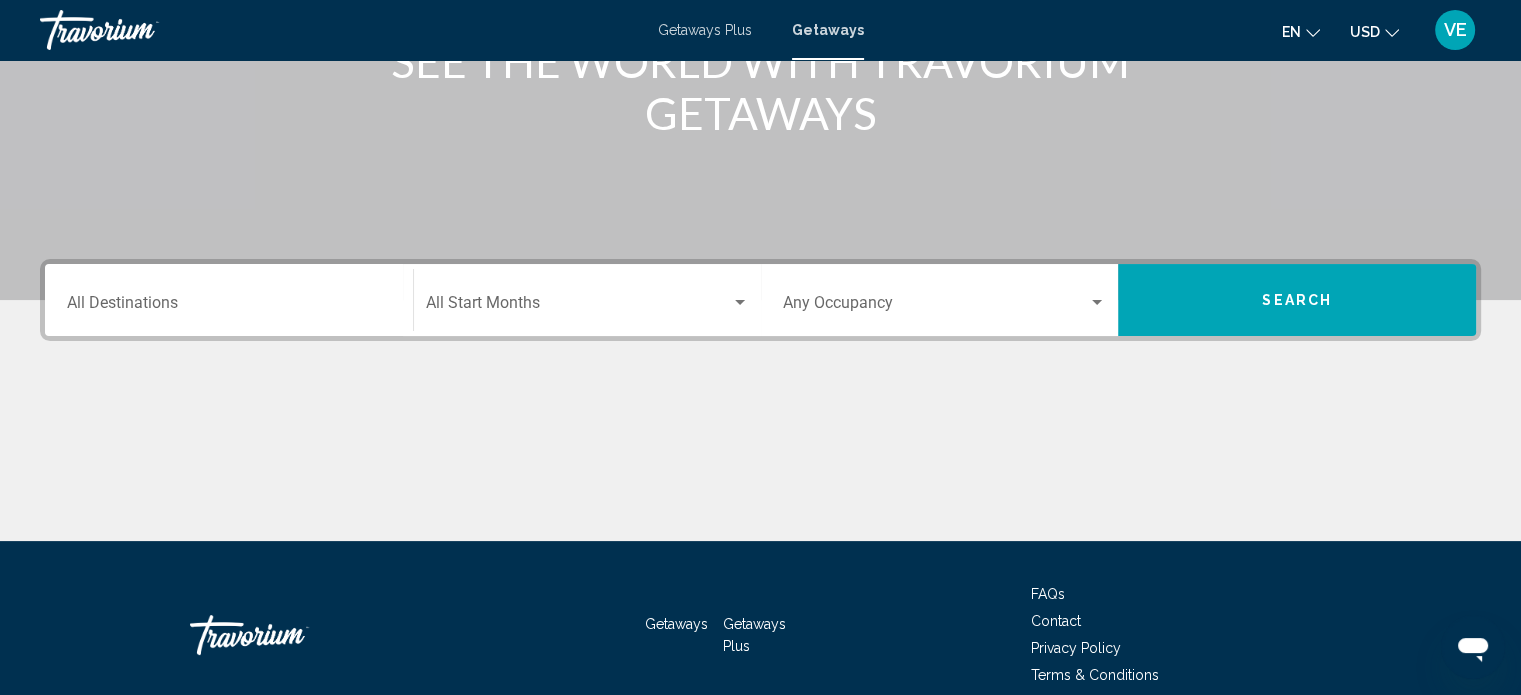click on "Destination All Destinations" at bounding box center [229, 300] 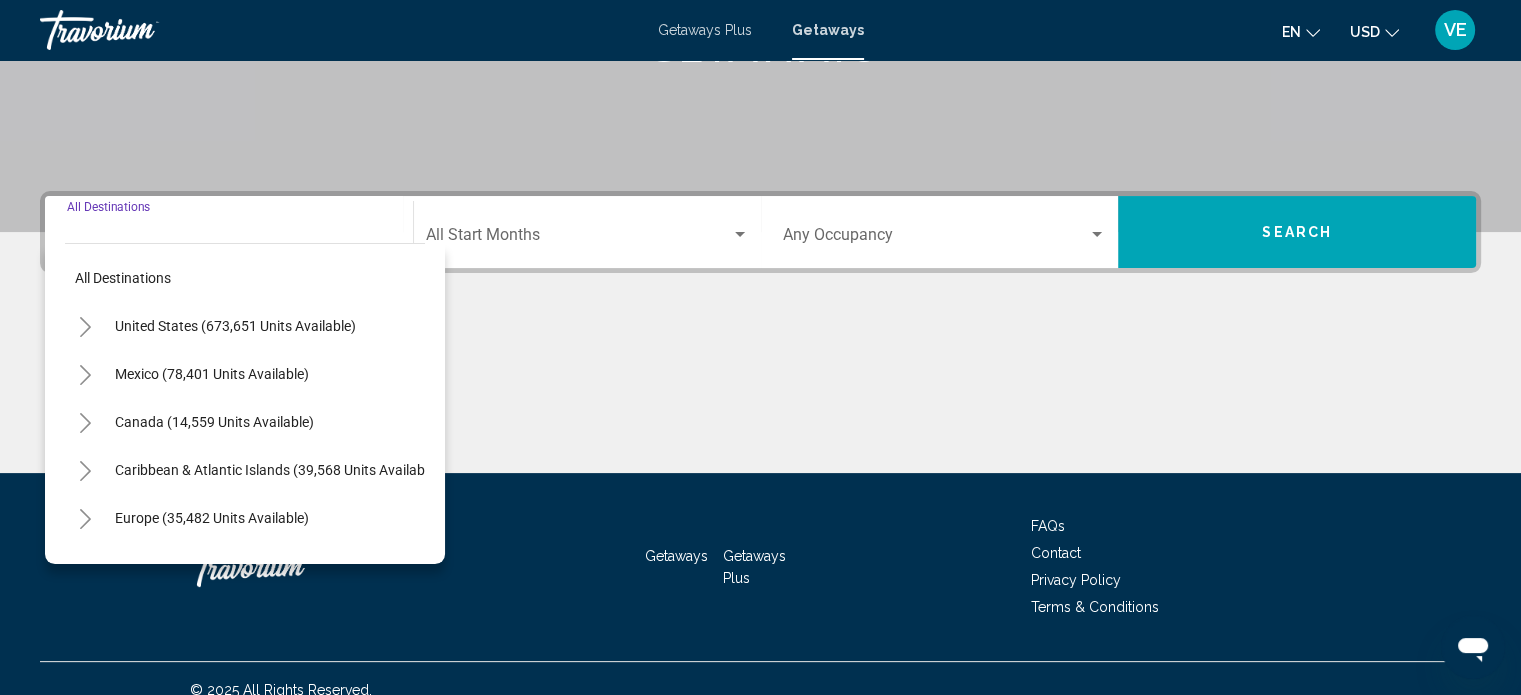 scroll, scrollTop: 390, scrollLeft: 0, axis: vertical 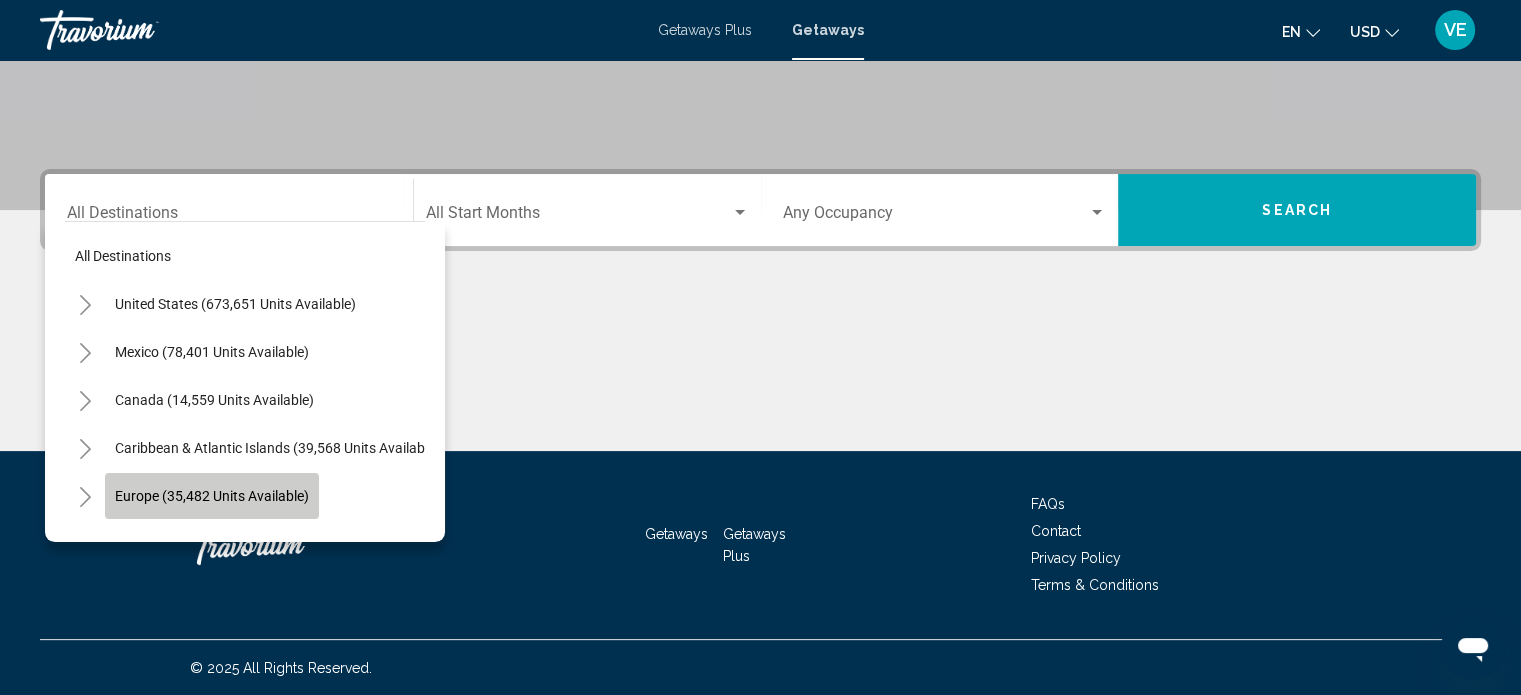 click on "Europe (35,482 units available)" 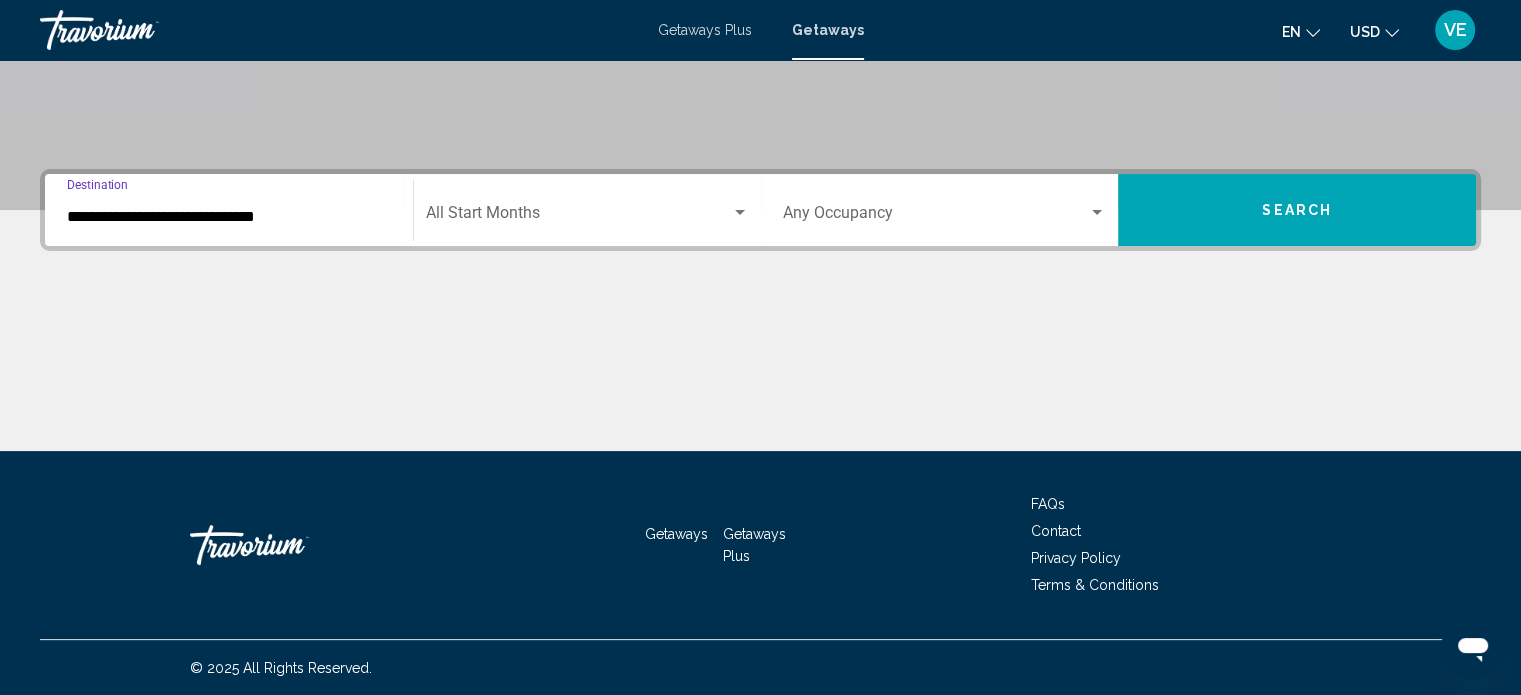 click at bounding box center (578, 217) 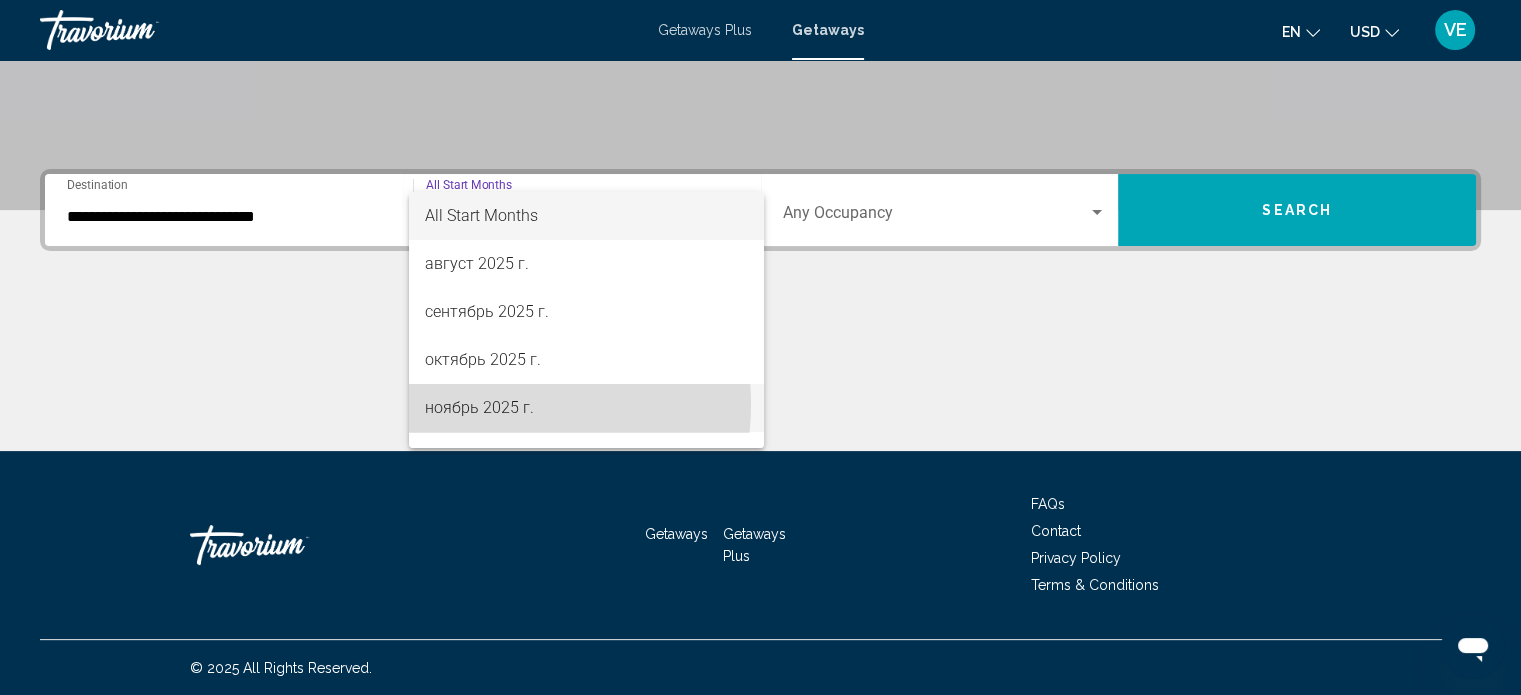 click on "ноябрь 2025 г." at bounding box center (586, 408) 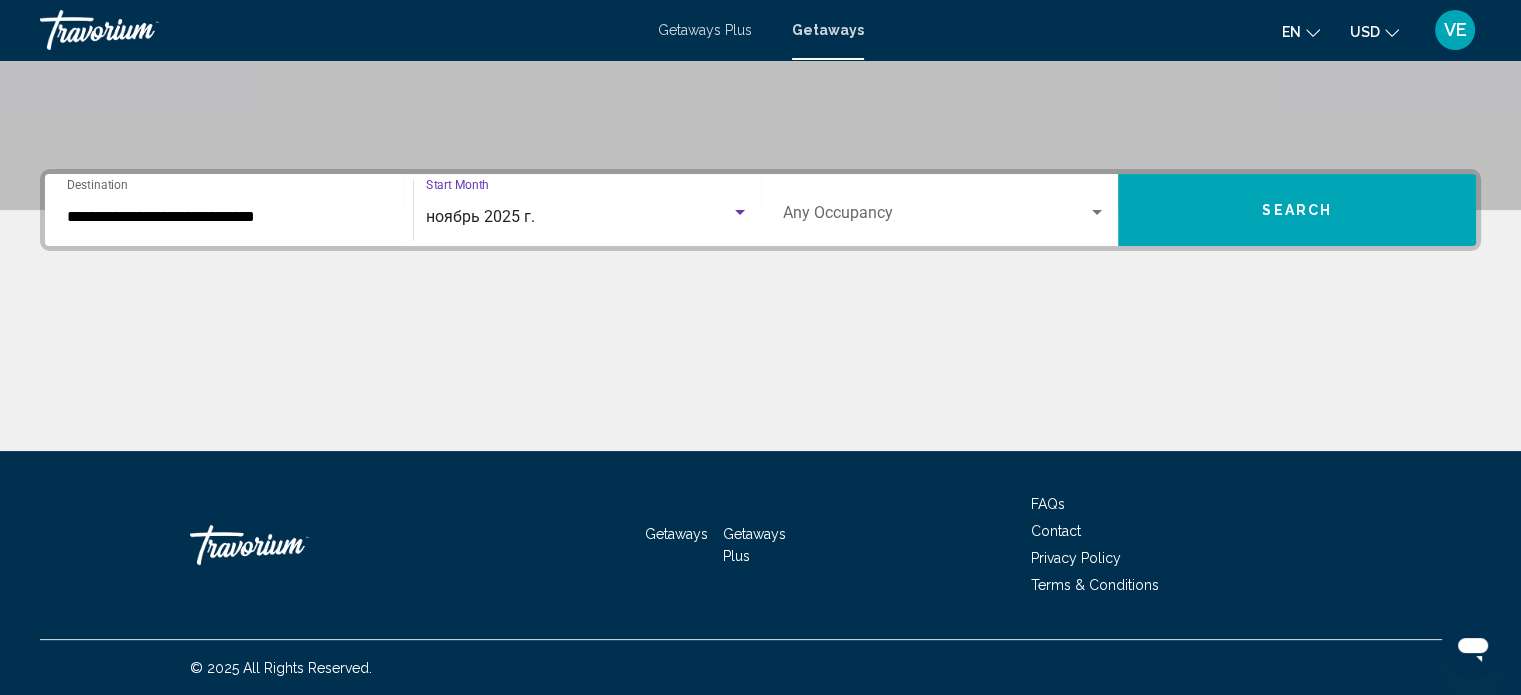 click at bounding box center (936, 217) 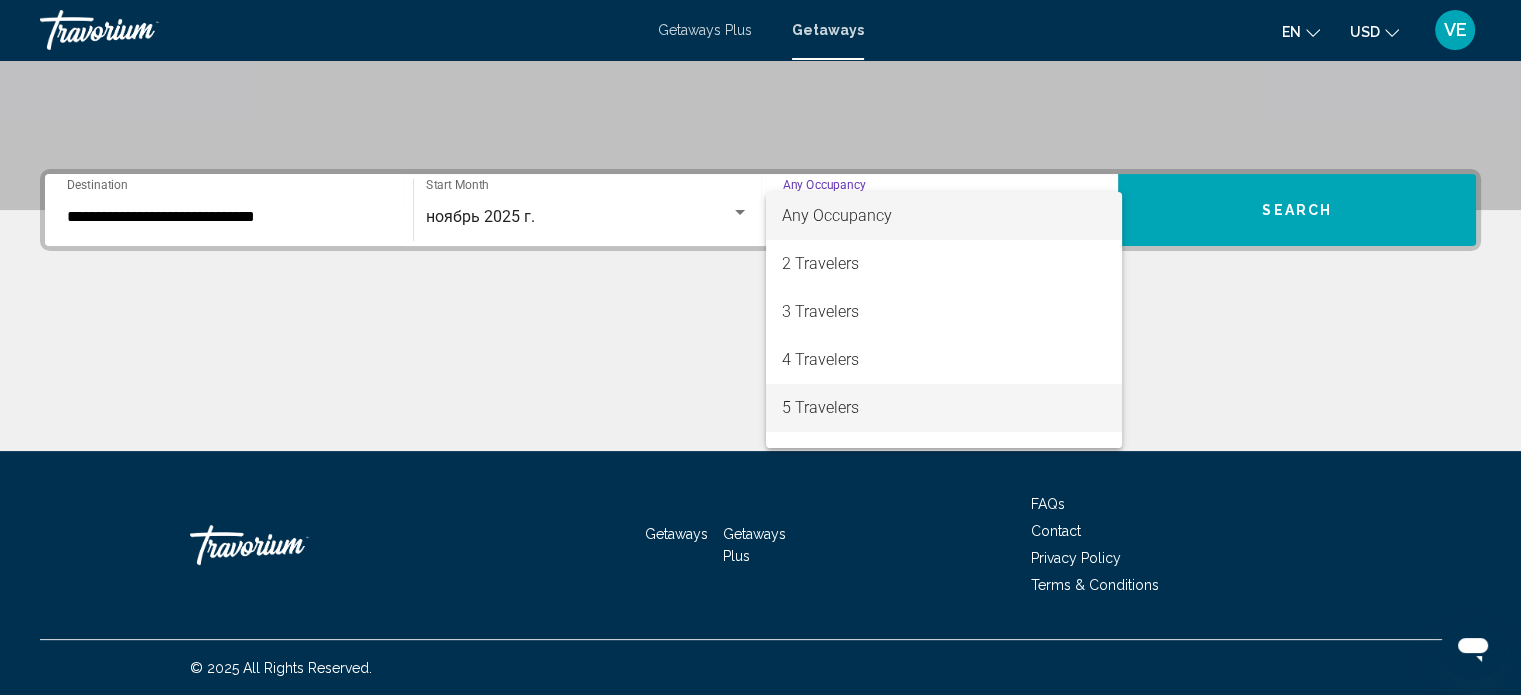 scroll, scrollTop: 100, scrollLeft: 0, axis: vertical 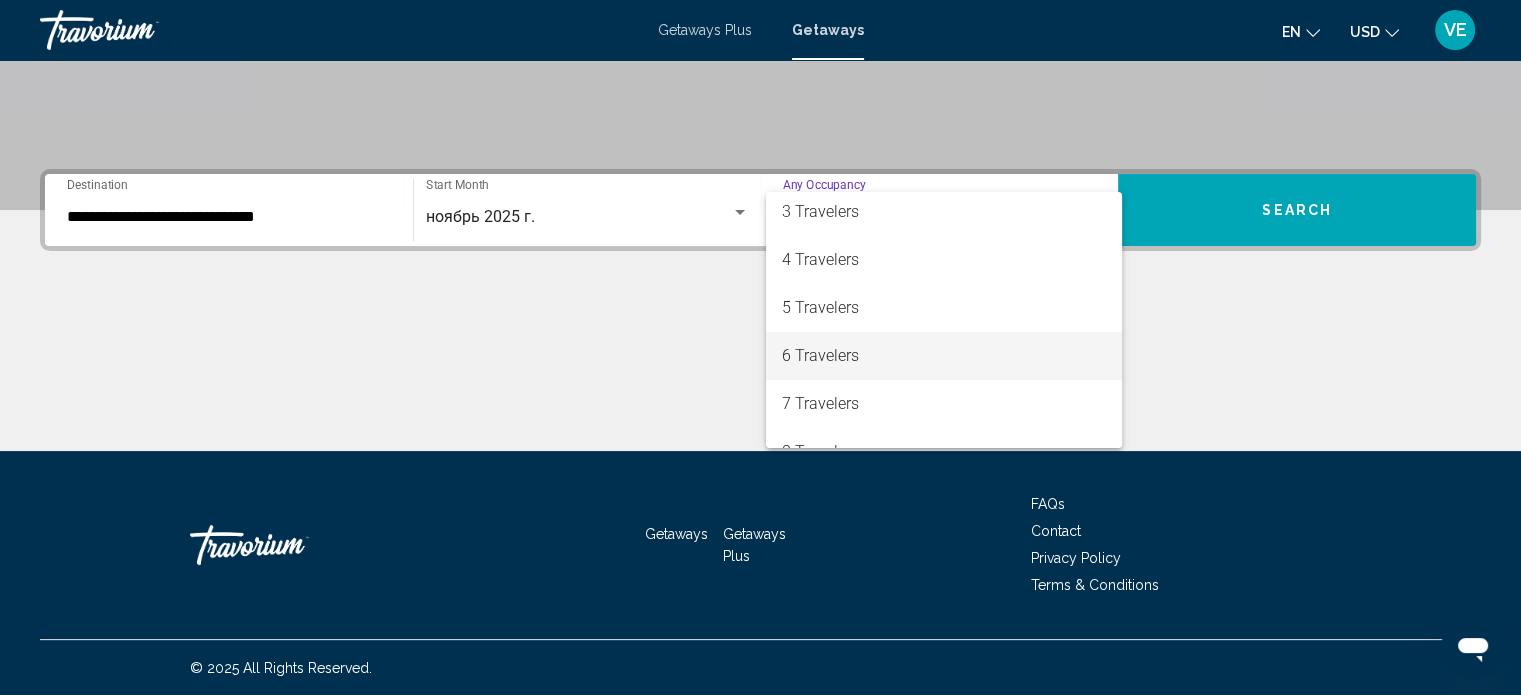 click on "6 Travelers" at bounding box center (944, 356) 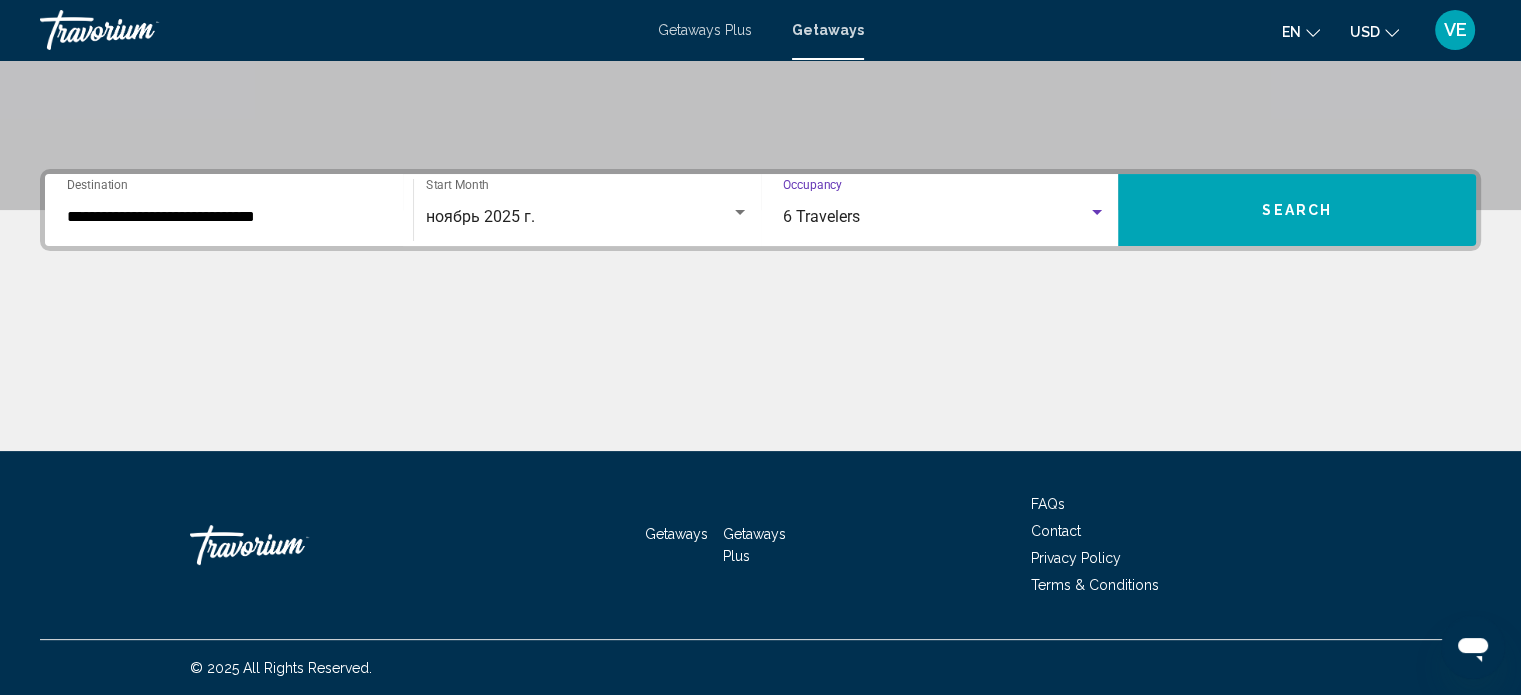 click on "Search" at bounding box center [1297, 210] 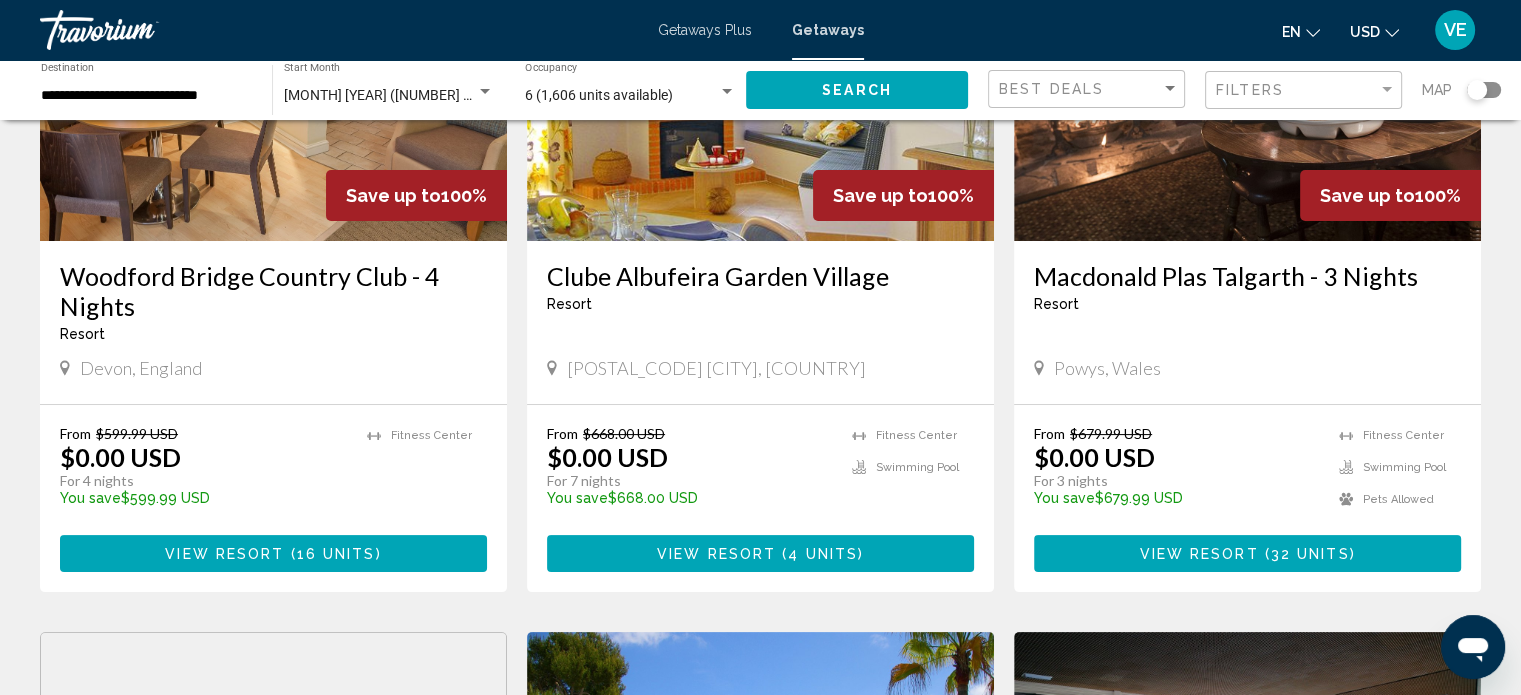 scroll, scrollTop: 300, scrollLeft: 0, axis: vertical 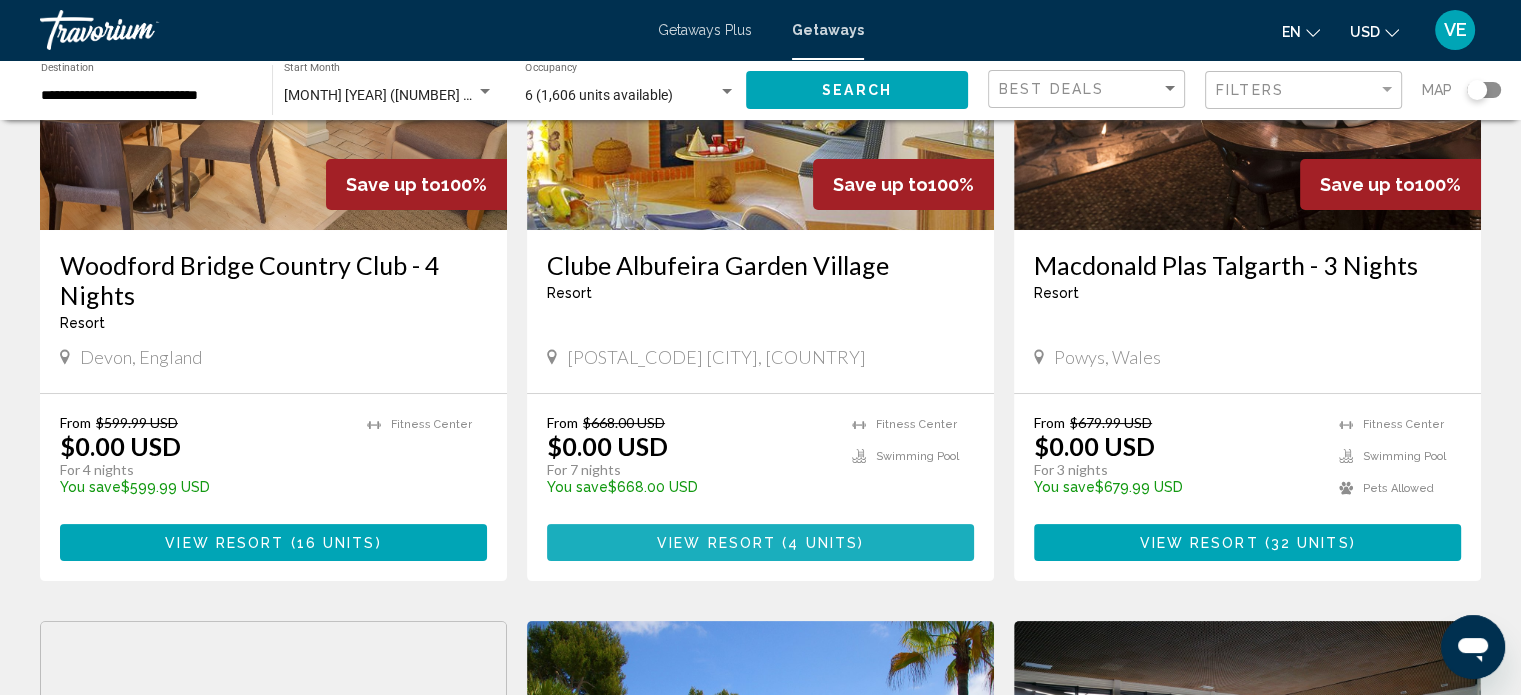 click at bounding box center (779, 543) 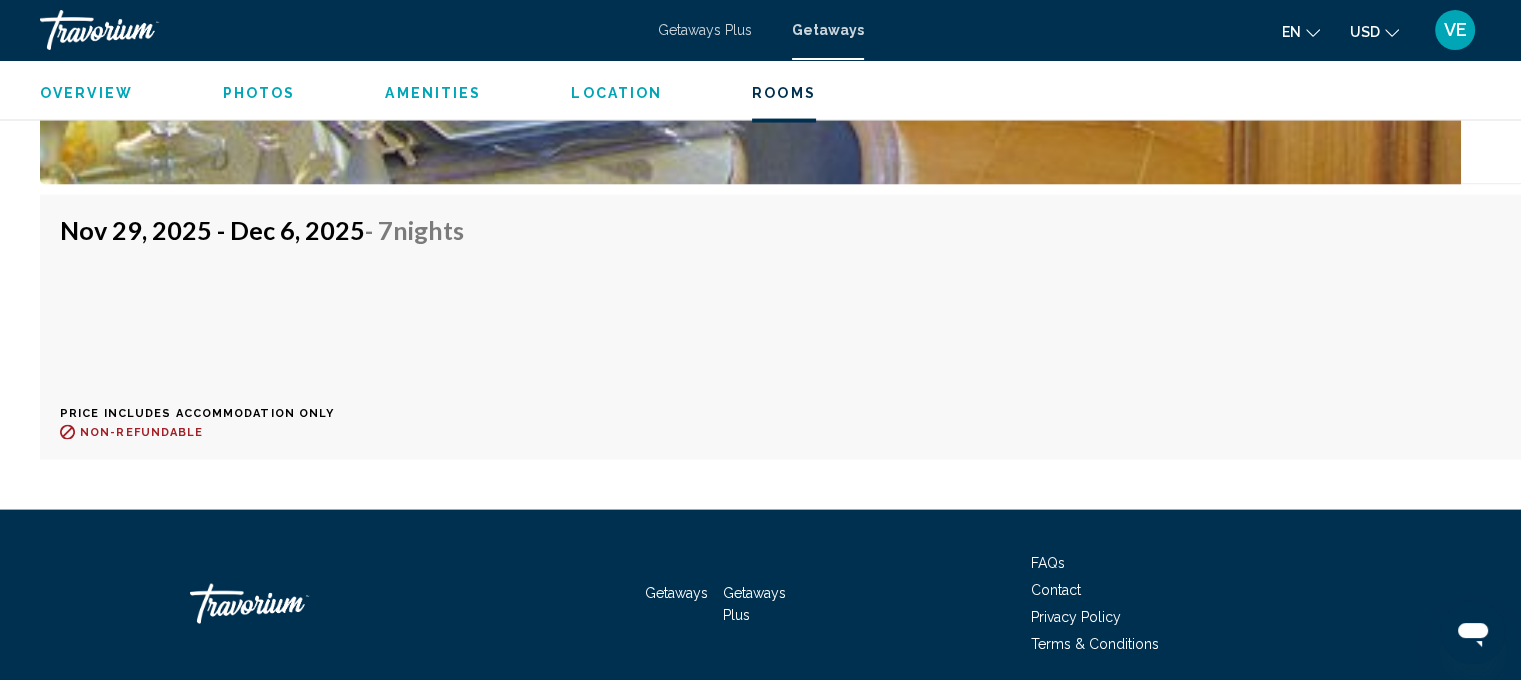 scroll, scrollTop: 4034, scrollLeft: 0, axis: vertical 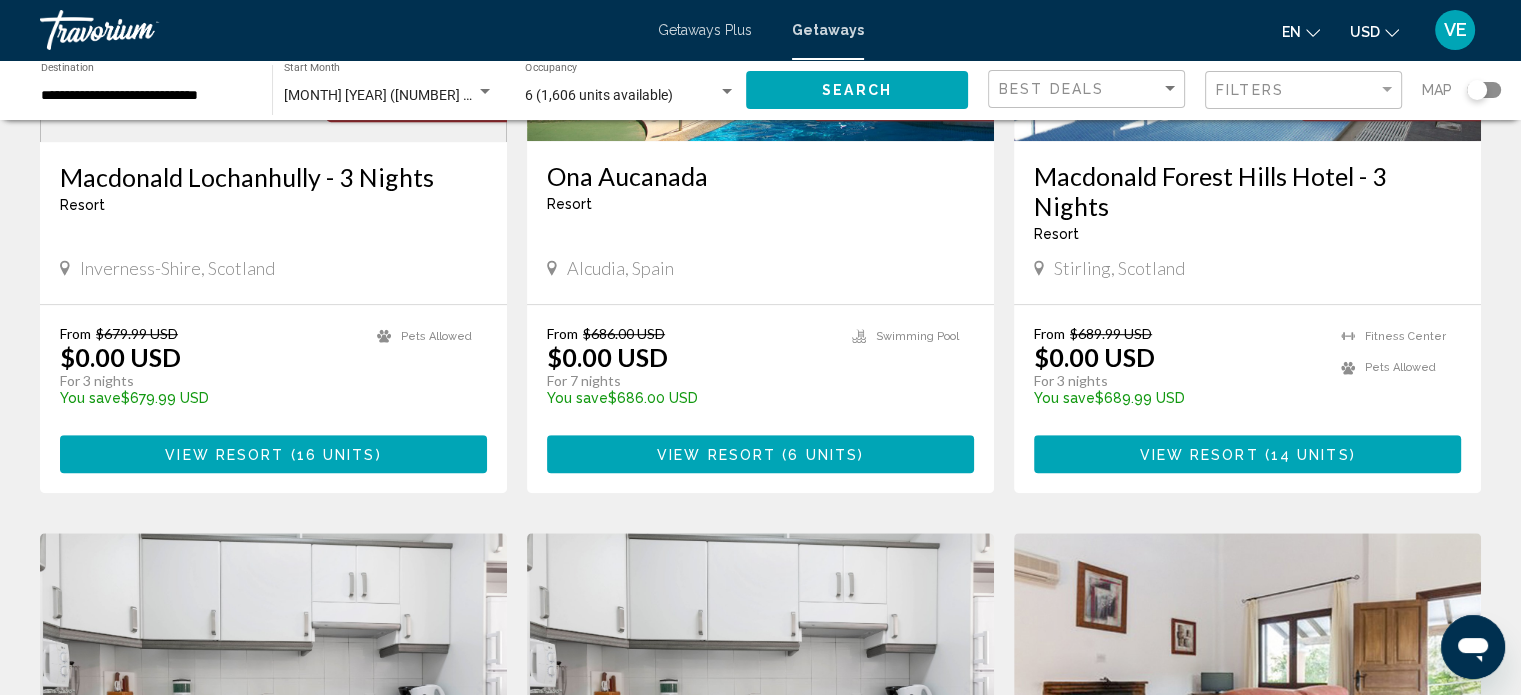 click on "View Resort" at bounding box center (716, 455) 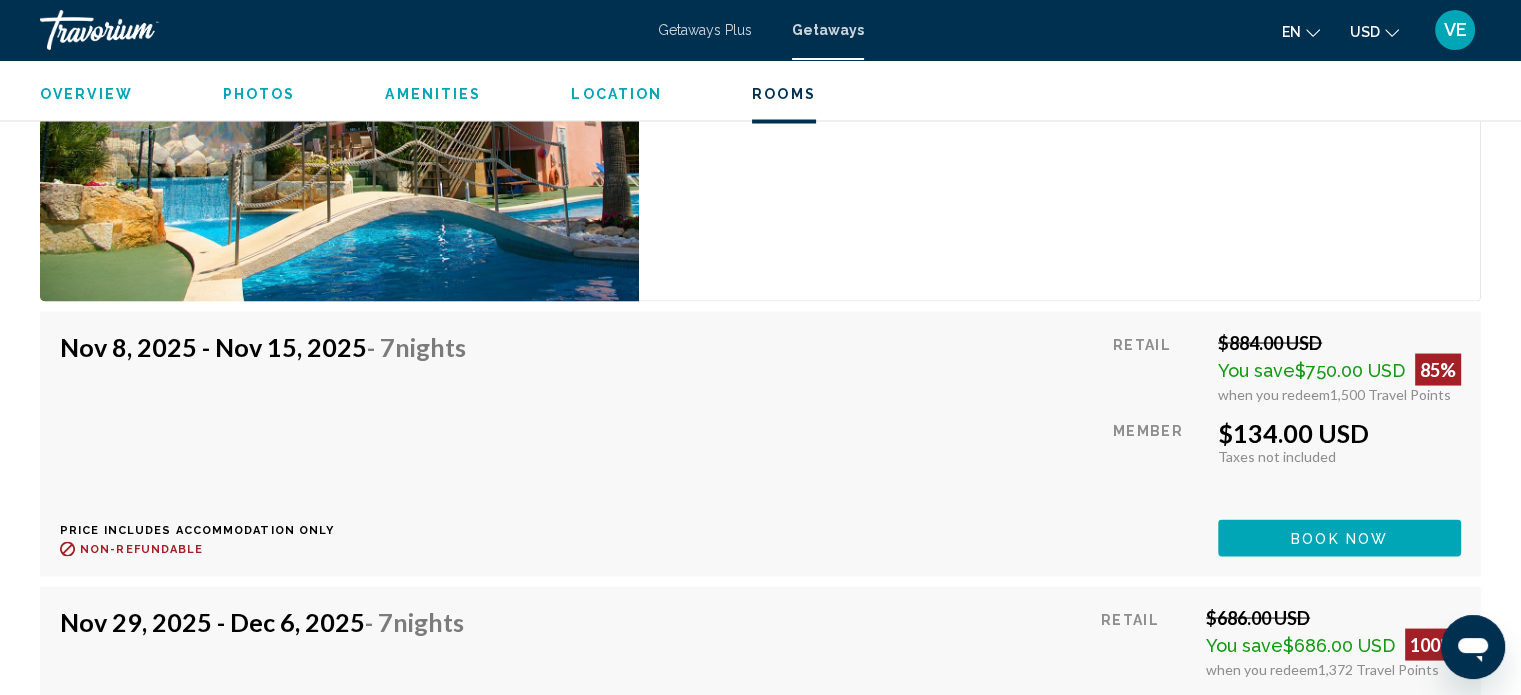 scroll, scrollTop: 3812, scrollLeft: 0, axis: vertical 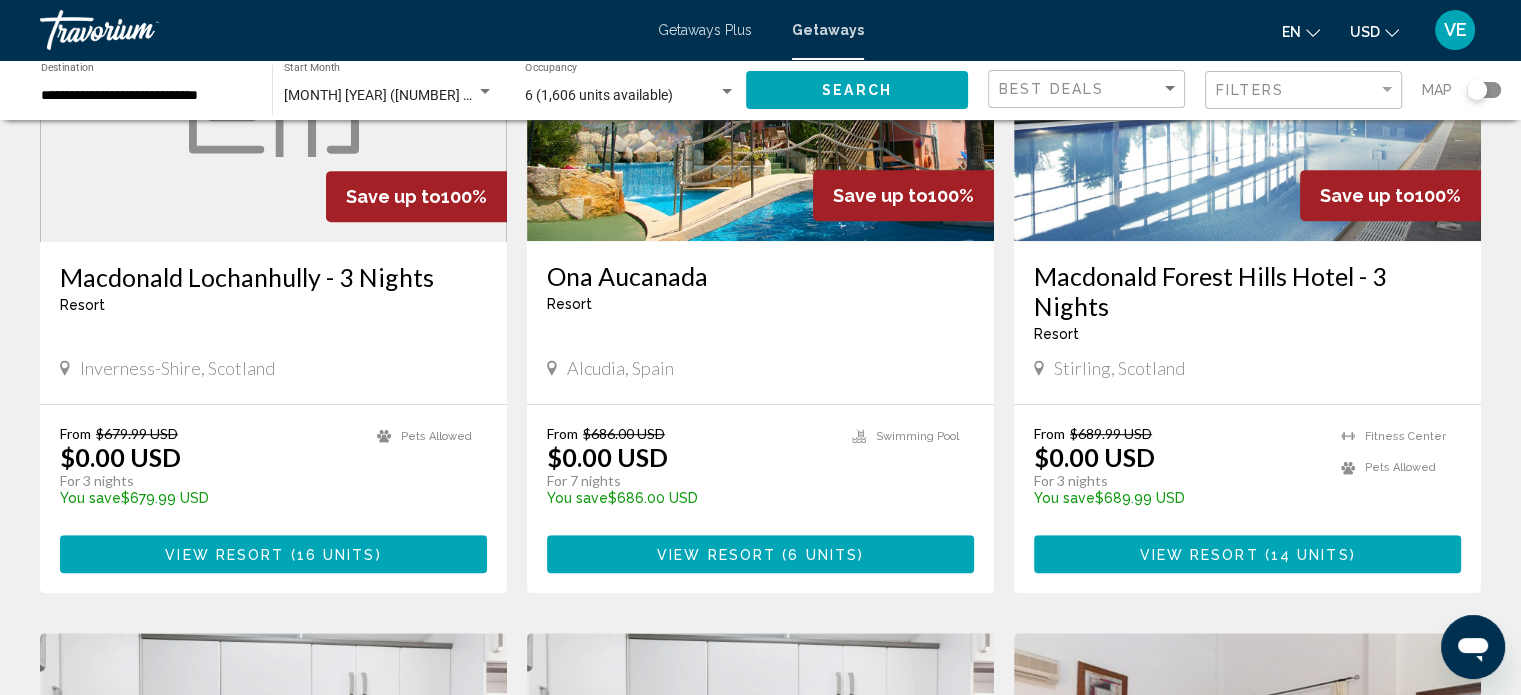 click on "Ona Aucanada" at bounding box center (760, 276) 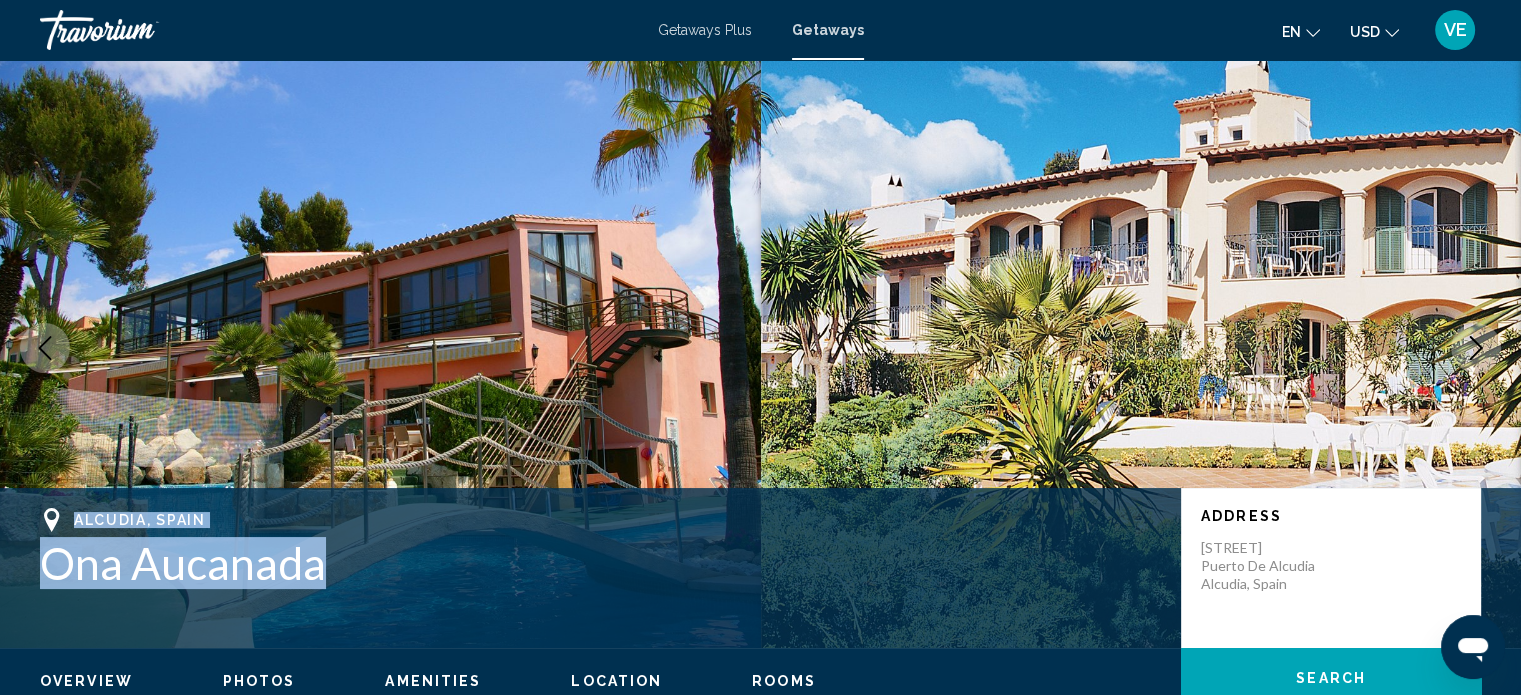 drag, startPoint x: 76, startPoint y: 518, endPoint x: 311, endPoint y: 571, distance: 240.90247 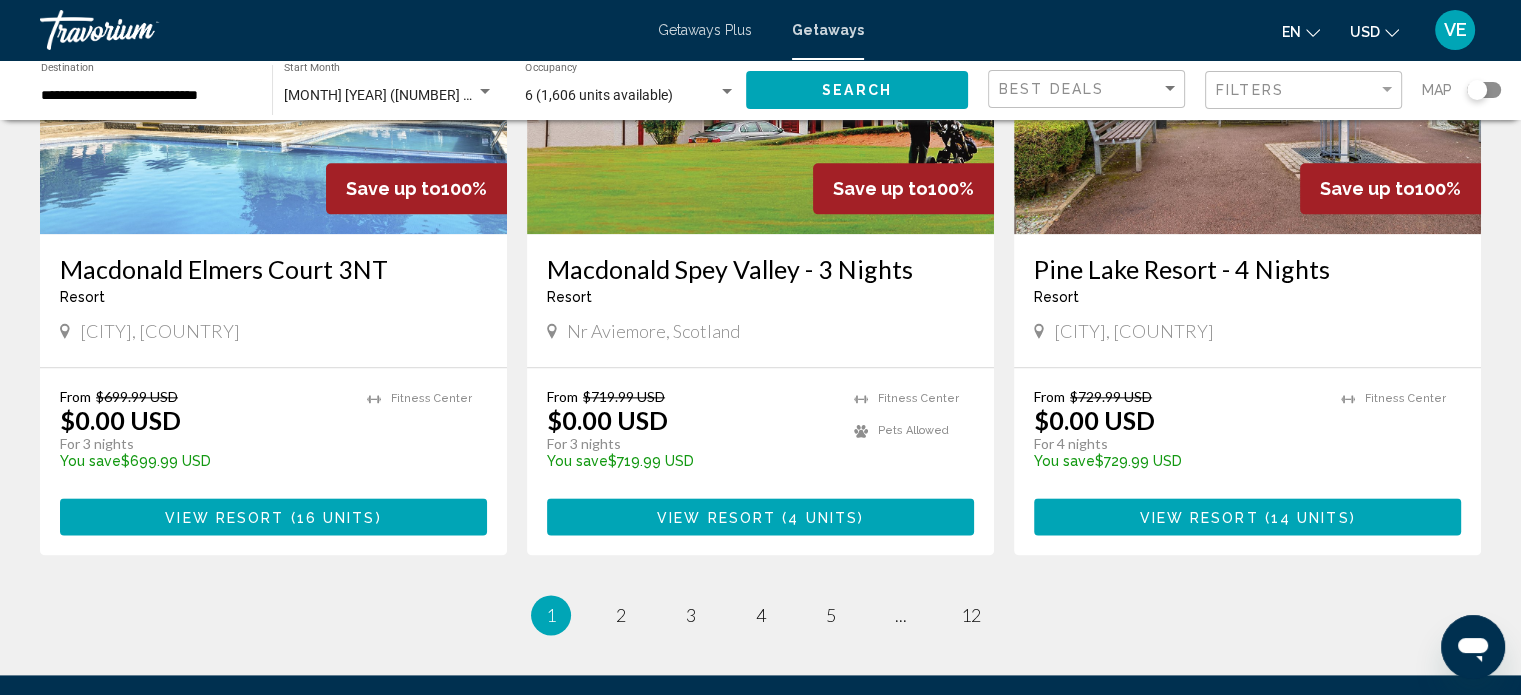 scroll, scrollTop: 2600, scrollLeft: 0, axis: vertical 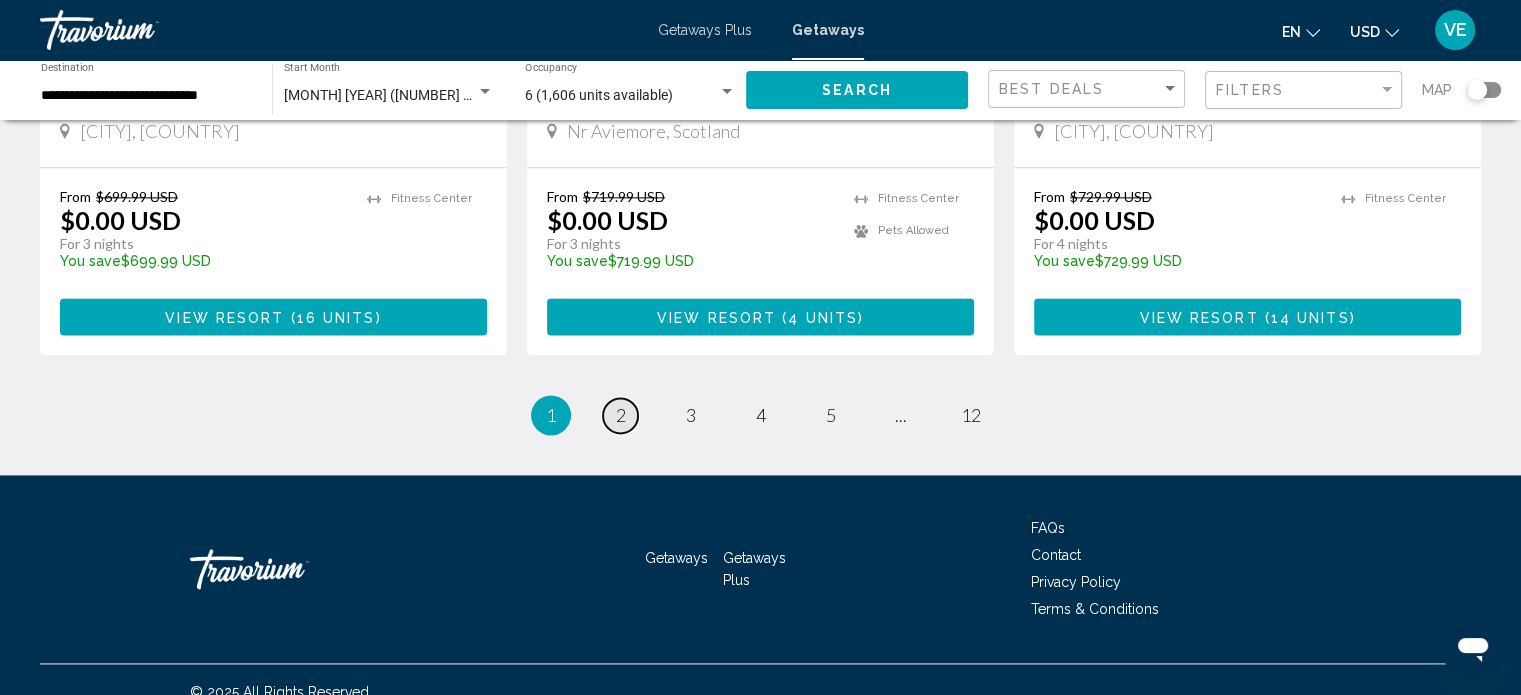 click on "page  2" at bounding box center [620, 415] 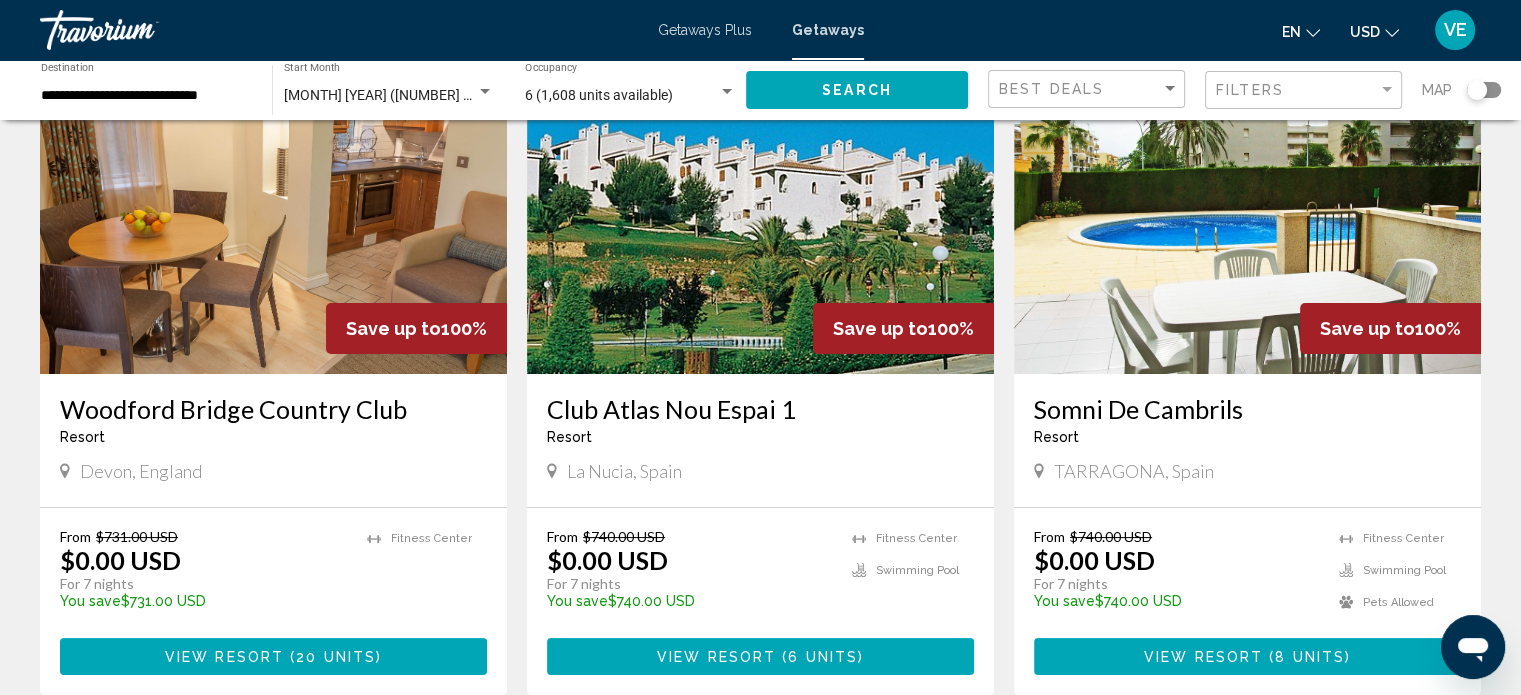 scroll, scrollTop: 200, scrollLeft: 0, axis: vertical 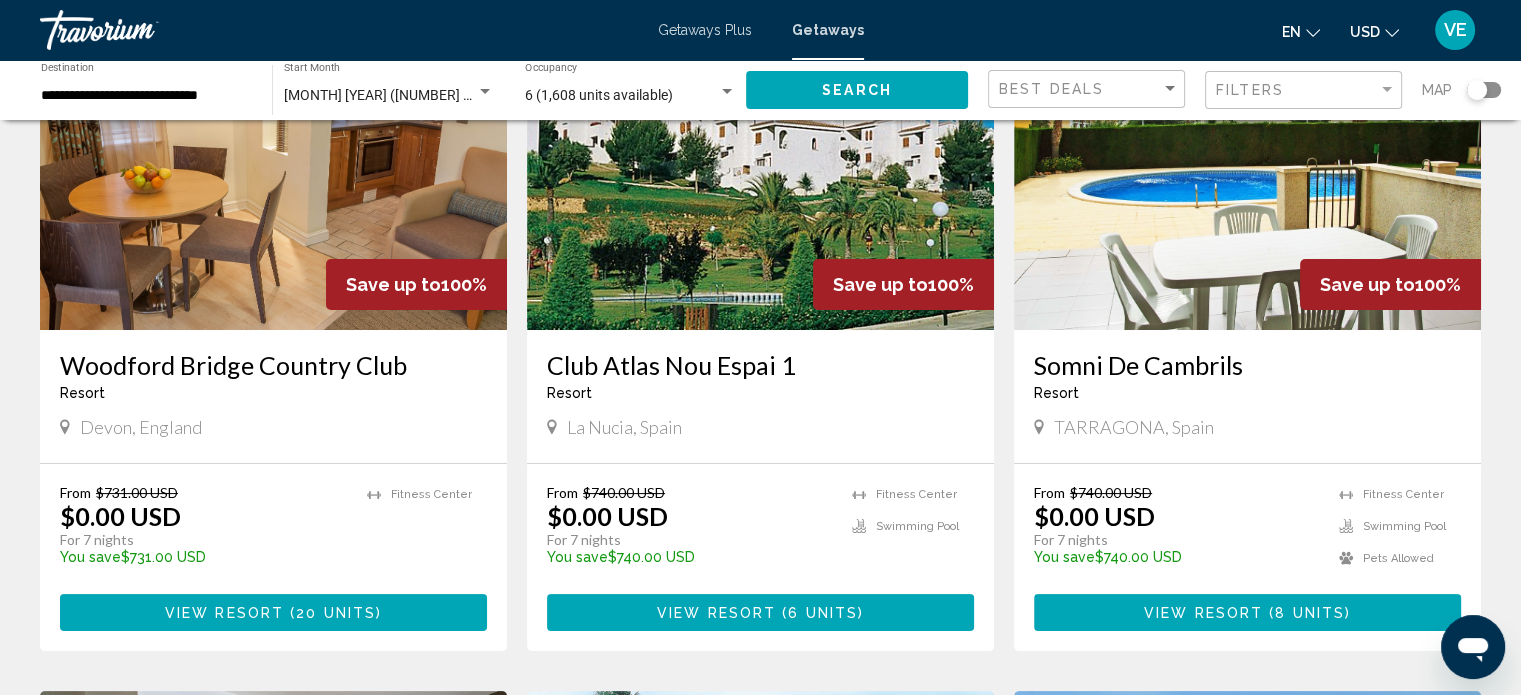 click on "View Resort" at bounding box center [1203, 613] 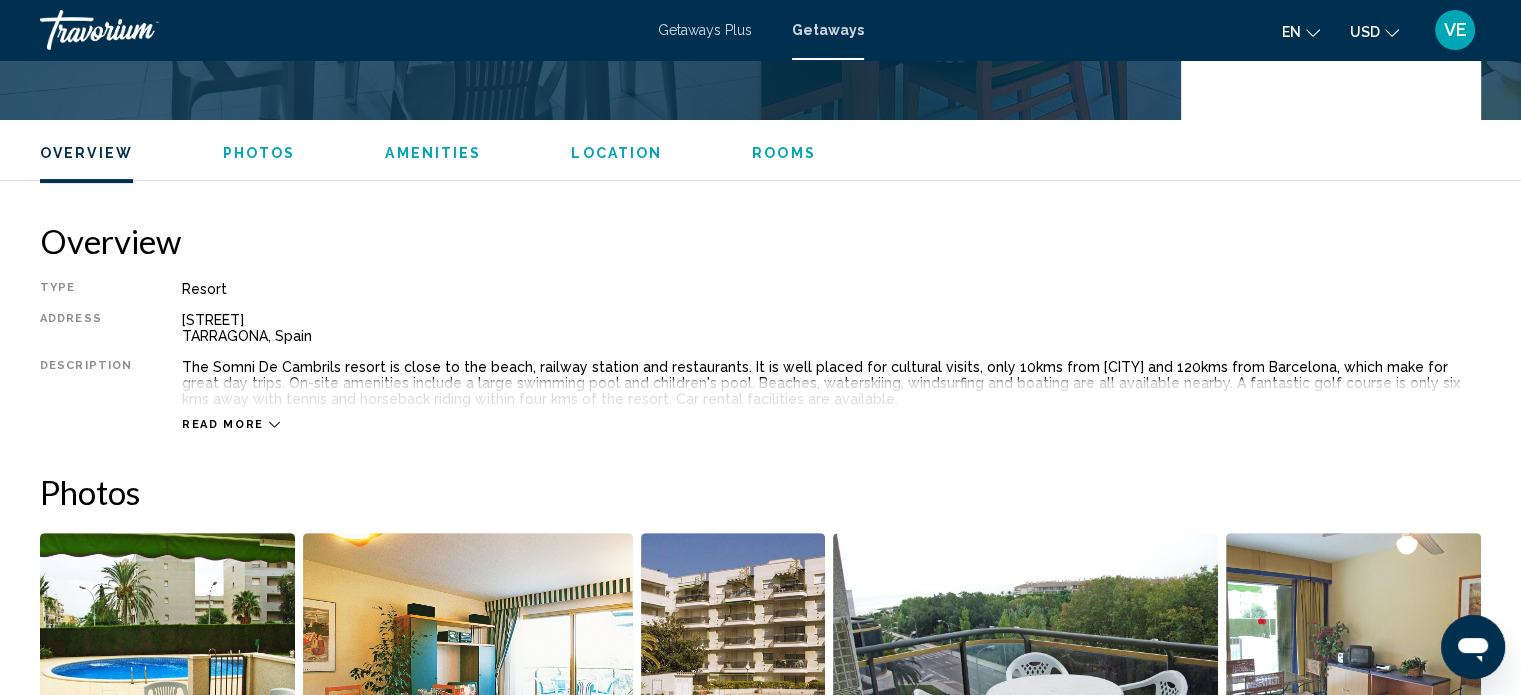 scroll, scrollTop: 312, scrollLeft: 0, axis: vertical 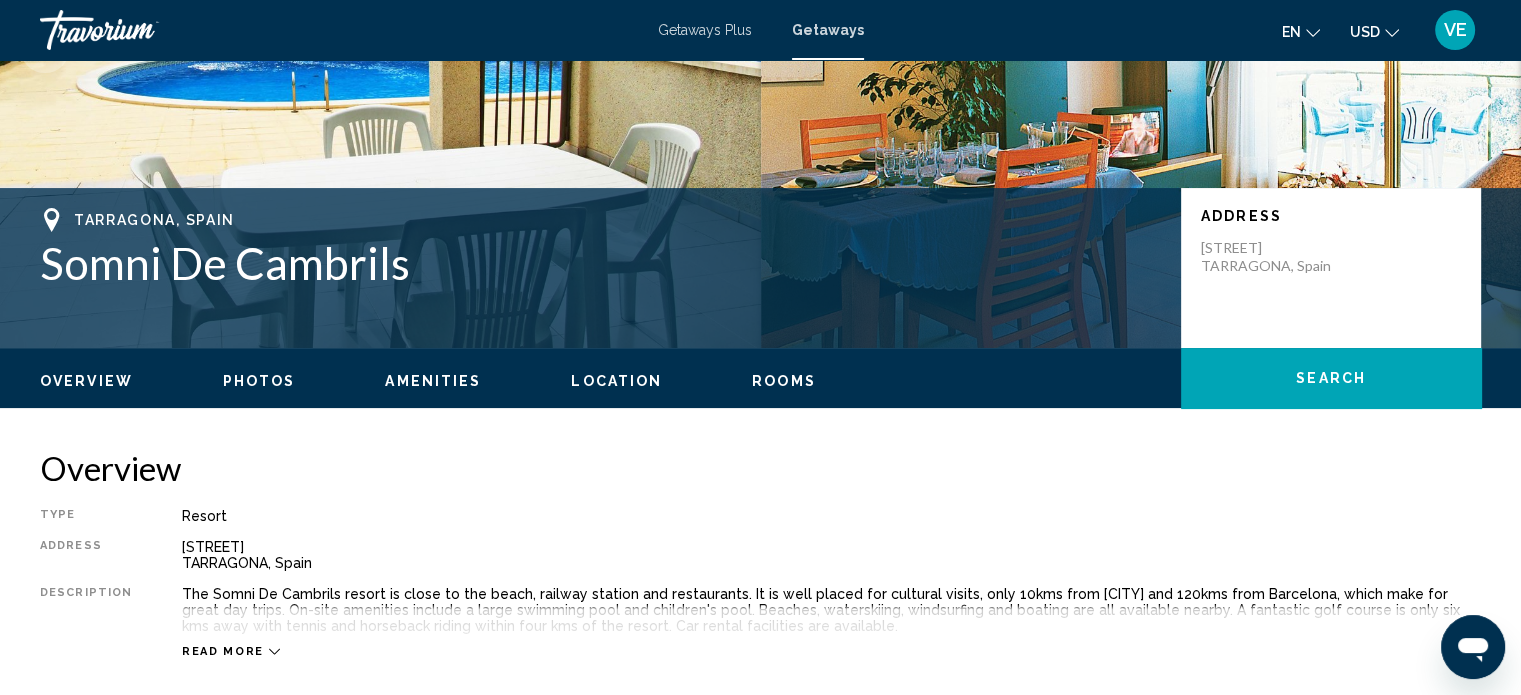 drag, startPoint x: 63, startPoint y: 213, endPoint x: 313, endPoint y: 287, distance: 260.72208 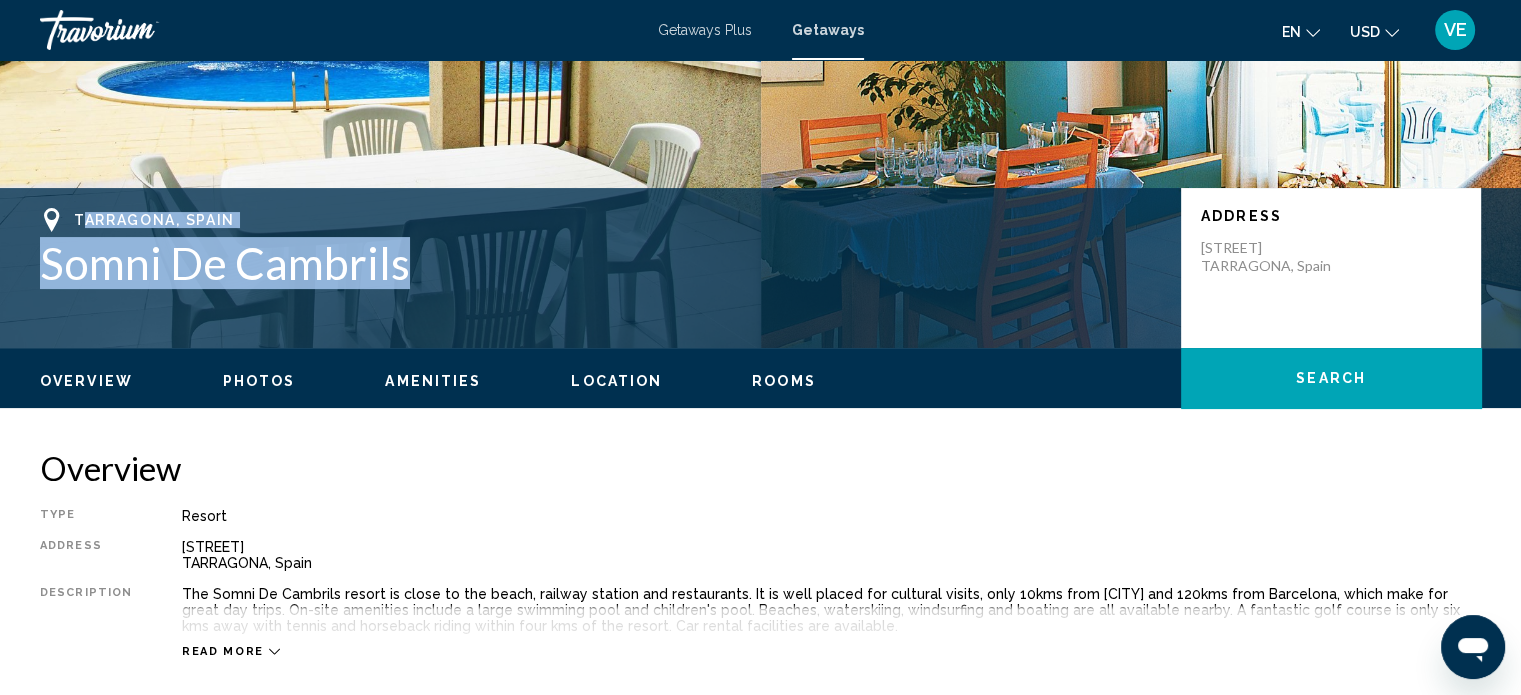 drag, startPoint x: 80, startPoint y: 219, endPoint x: 402, endPoint y: 273, distance: 326.49655 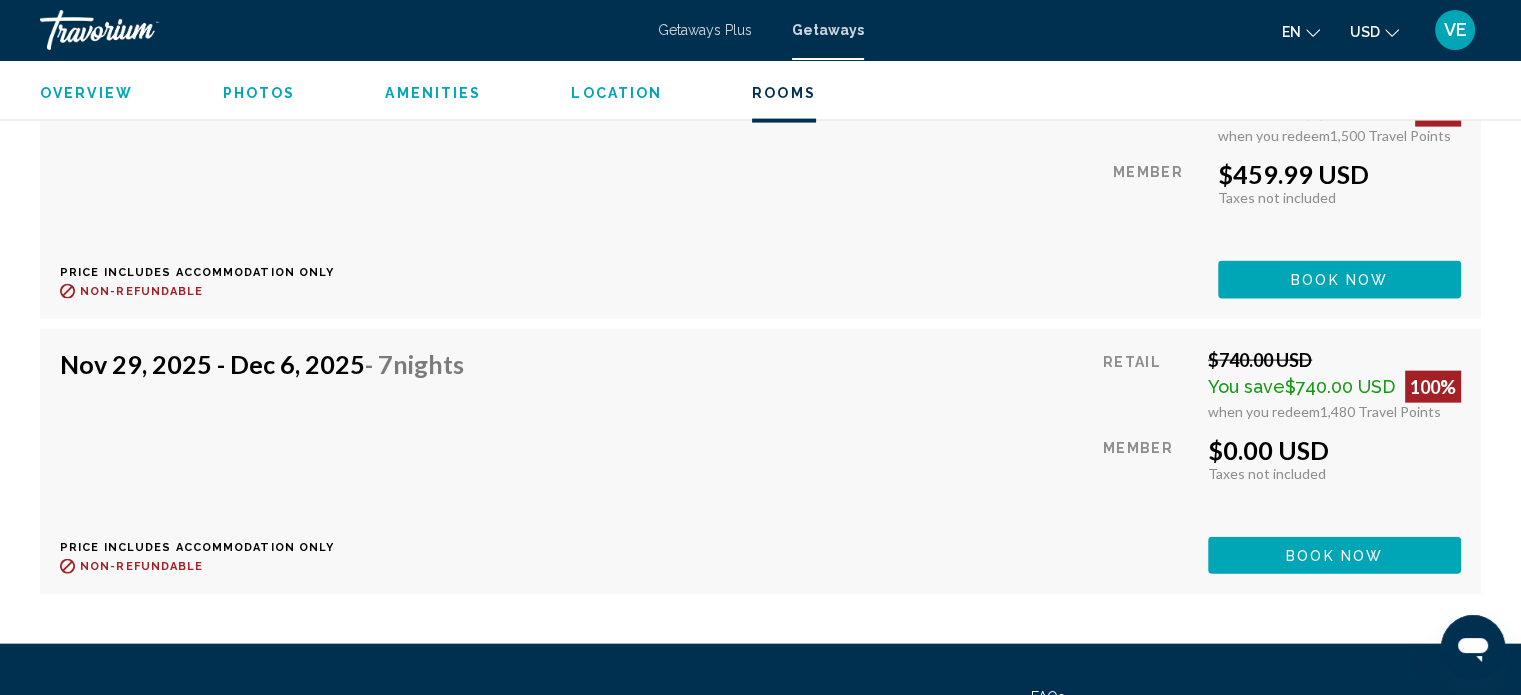 scroll, scrollTop: 4412, scrollLeft: 0, axis: vertical 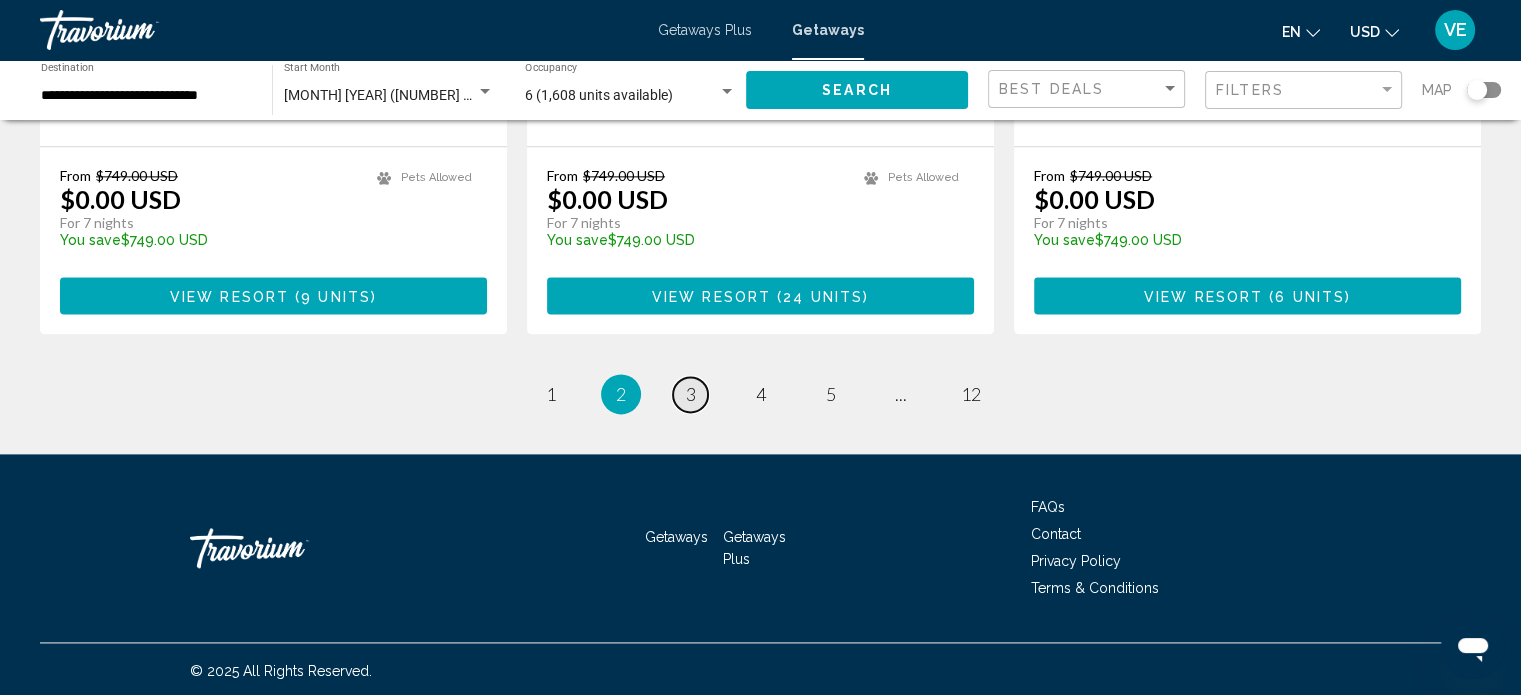click on "3" at bounding box center (691, 394) 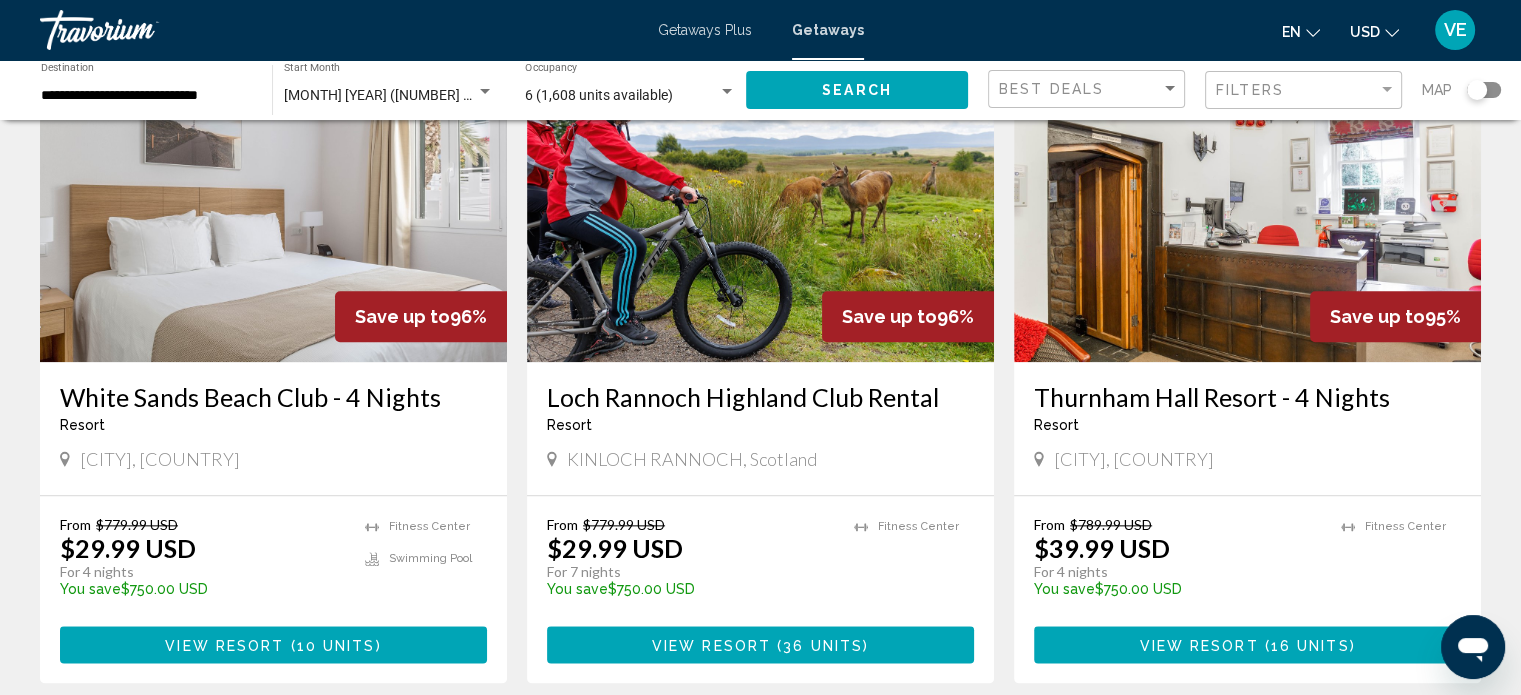 scroll, scrollTop: 2300, scrollLeft: 0, axis: vertical 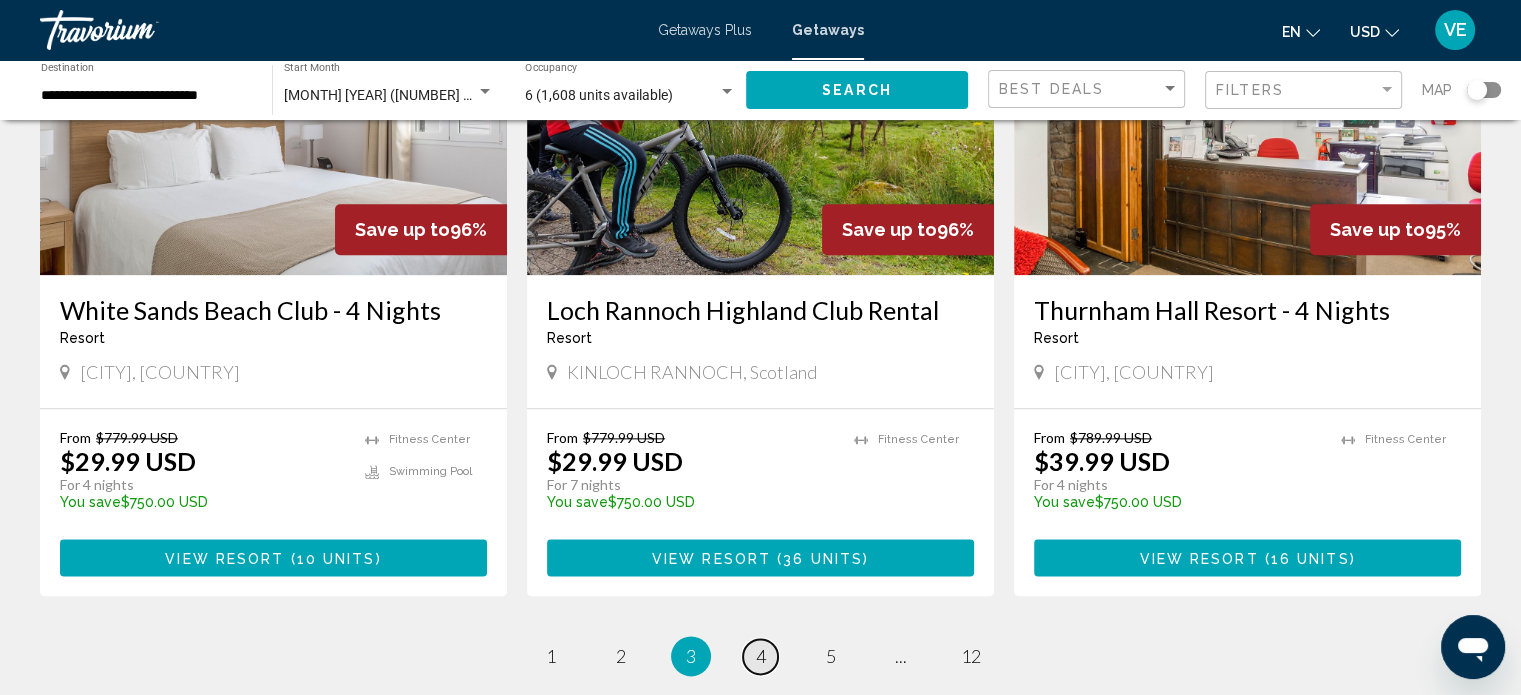 click on "page  4" at bounding box center [760, 656] 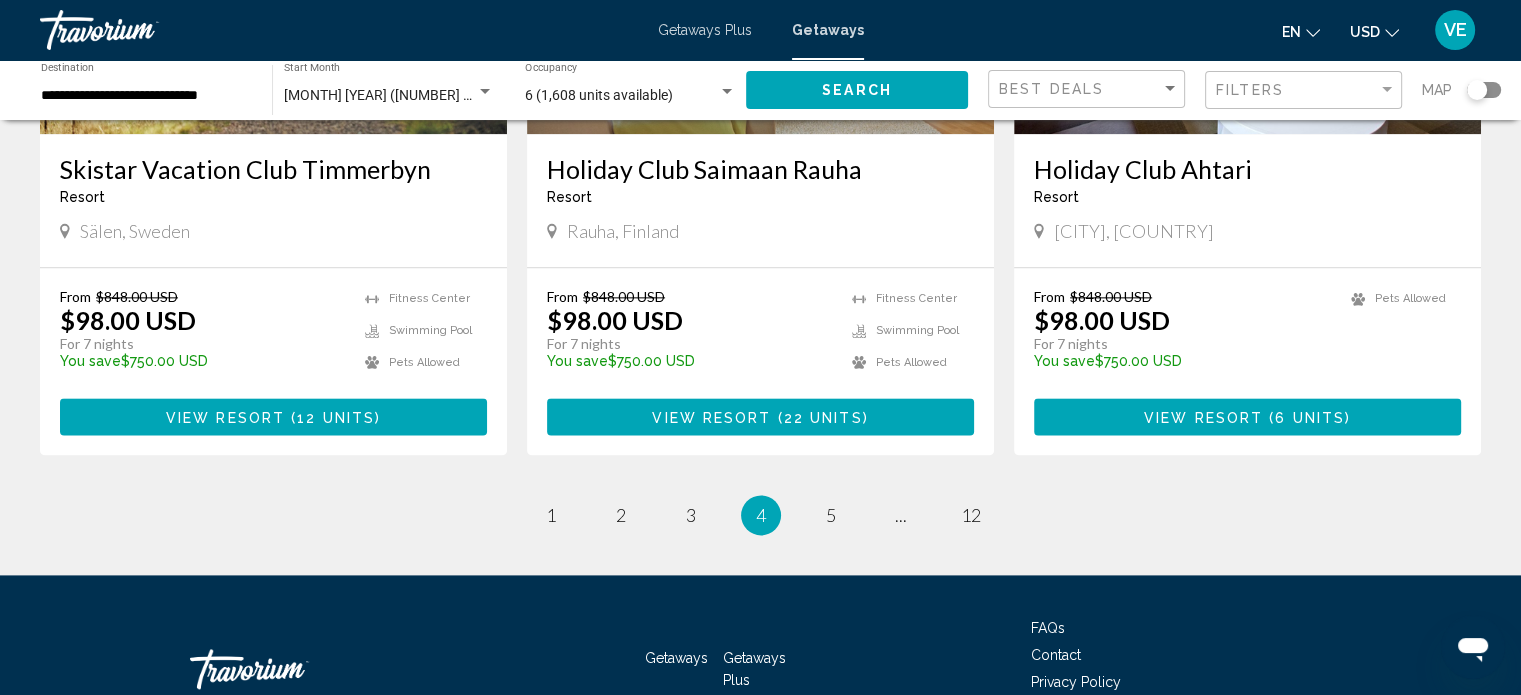 scroll, scrollTop: 2592, scrollLeft: 0, axis: vertical 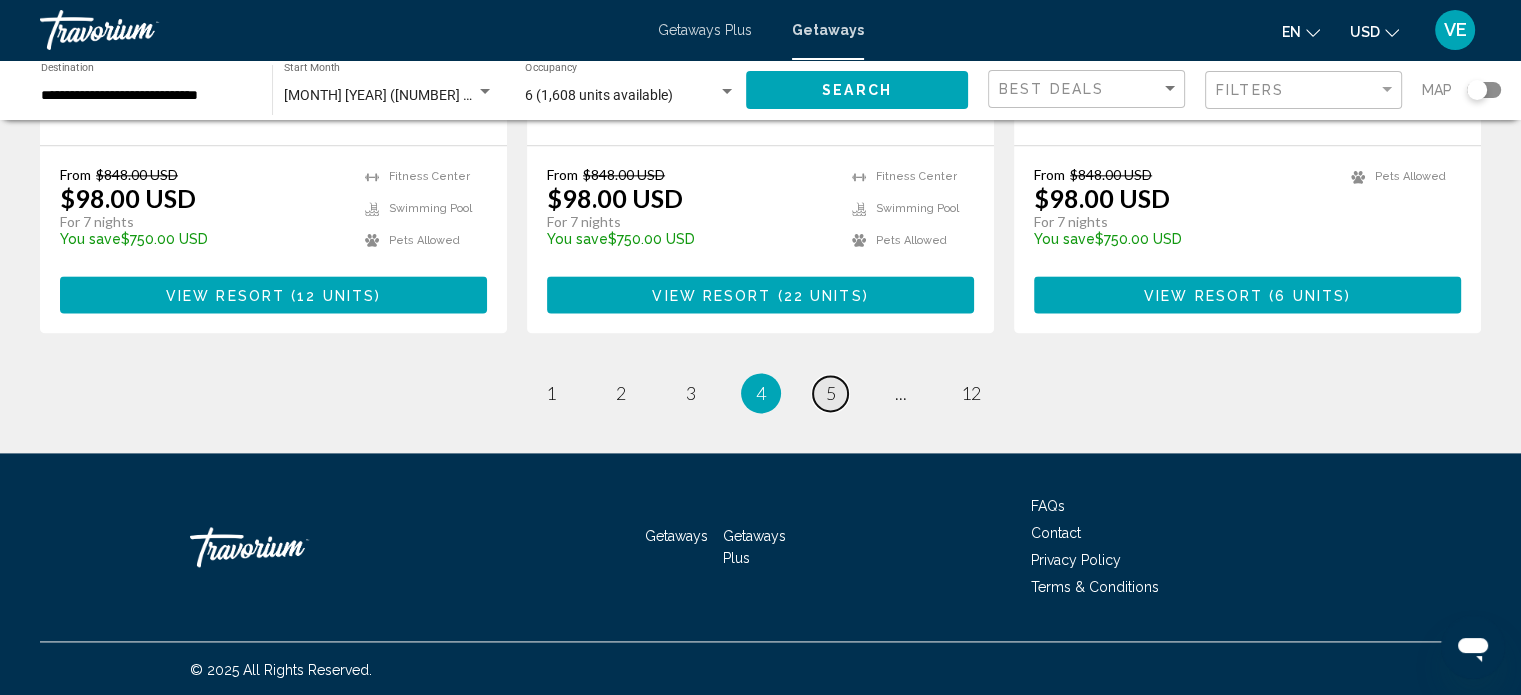 click on "5" at bounding box center (831, 393) 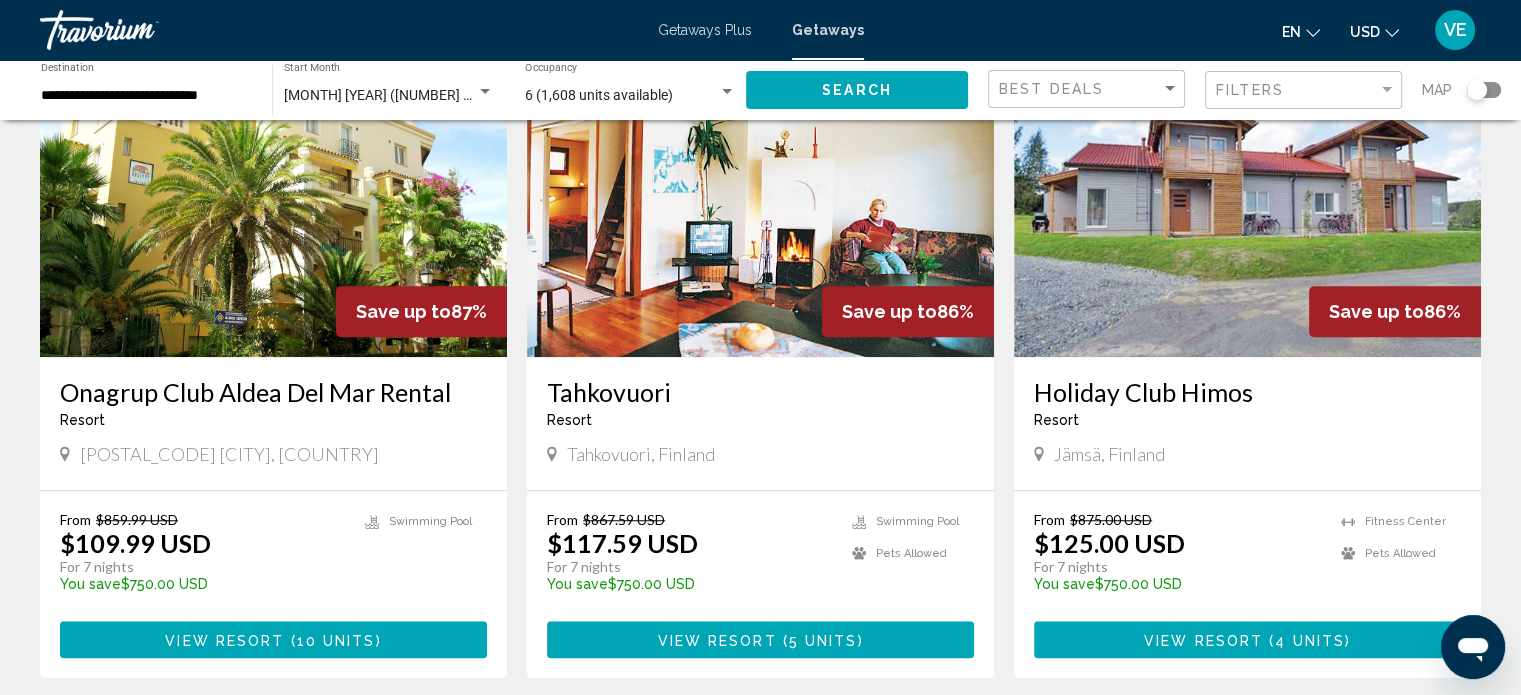 scroll, scrollTop: 1300, scrollLeft: 0, axis: vertical 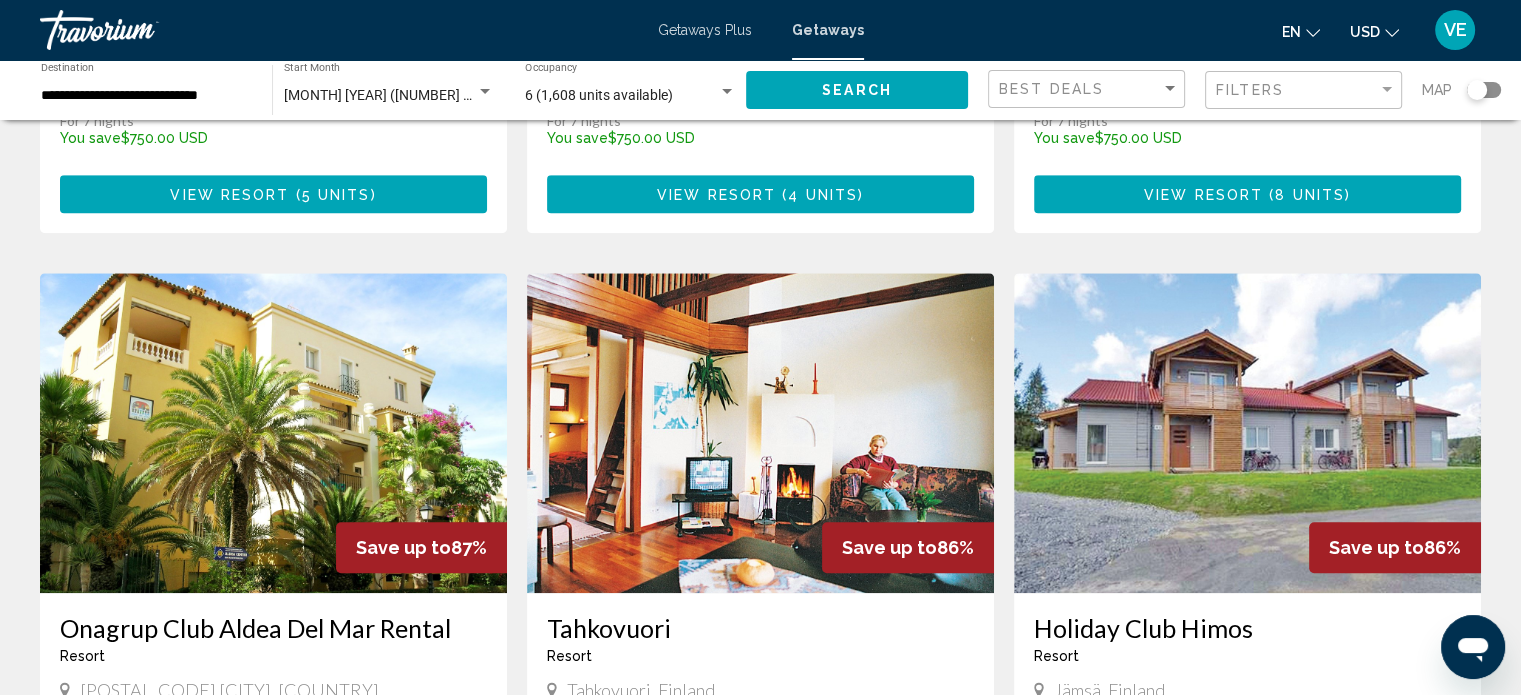 click on "[MONTH] [YEAR] ([NUMBER] units available)" at bounding box center [420, 95] 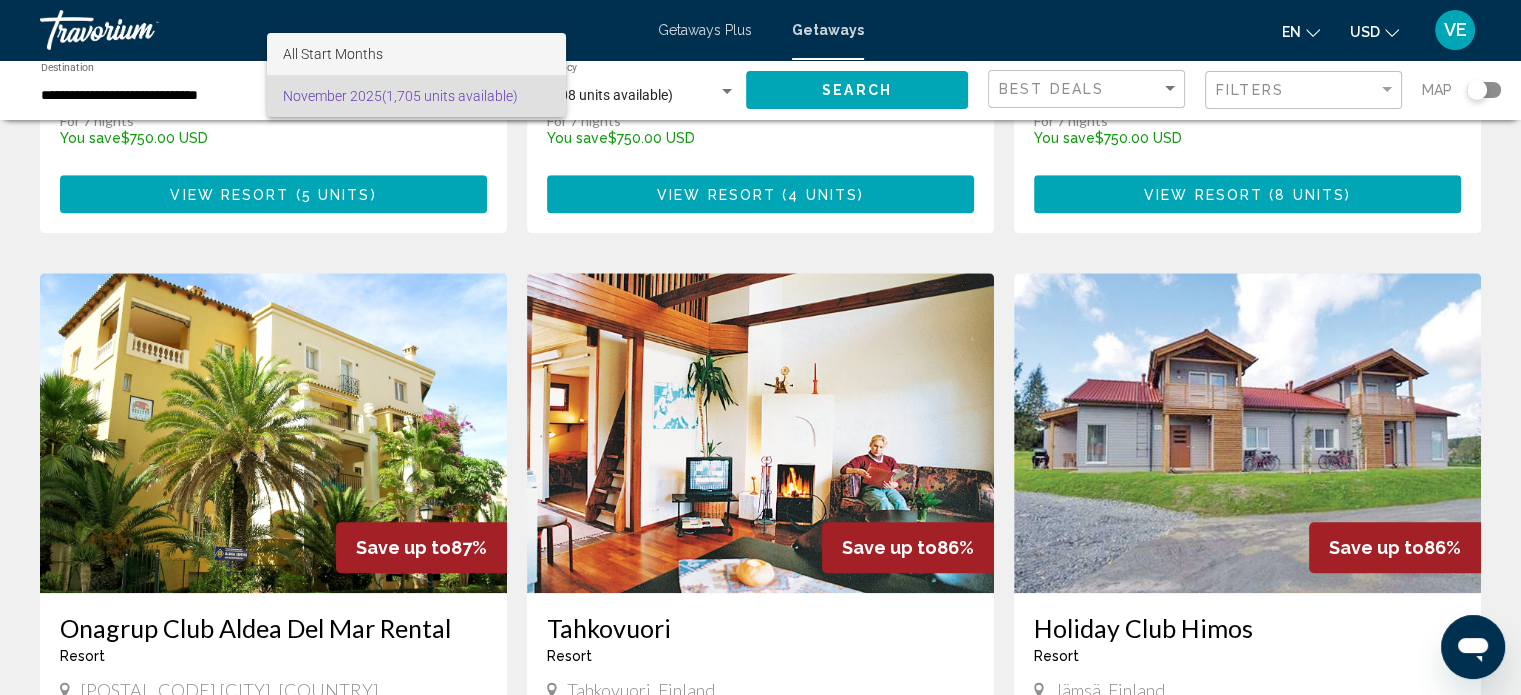 click on "All Start Months" at bounding box center (333, 54) 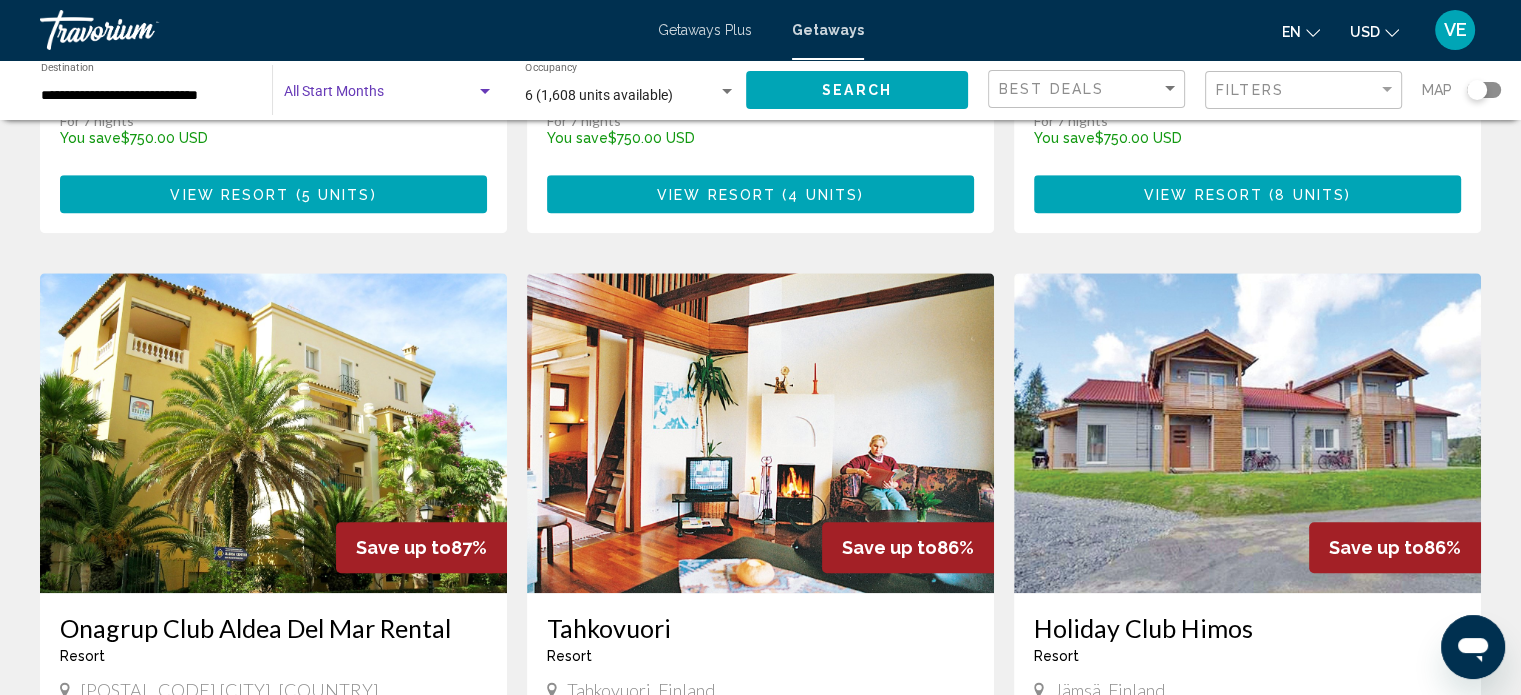 click on "Search" 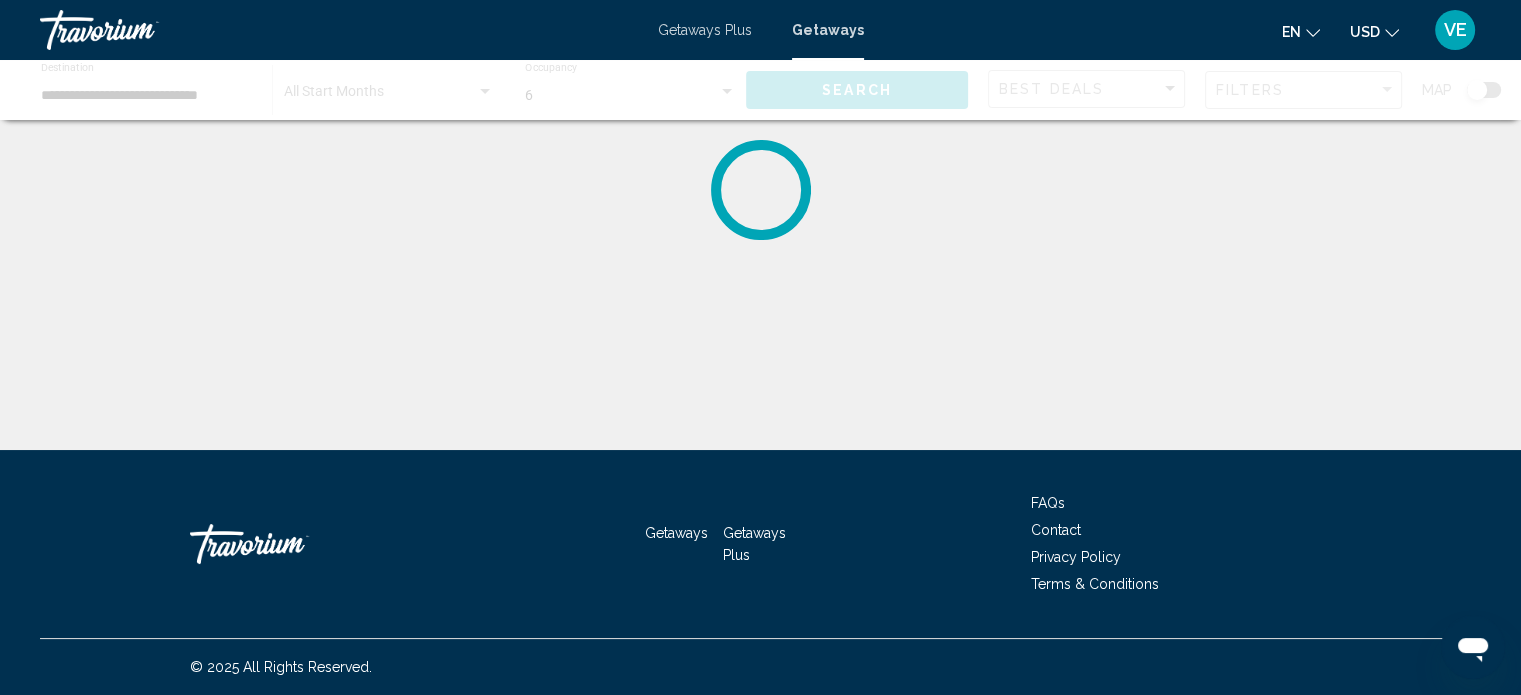 scroll, scrollTop: 0, scrollLeft: 0, axis: both 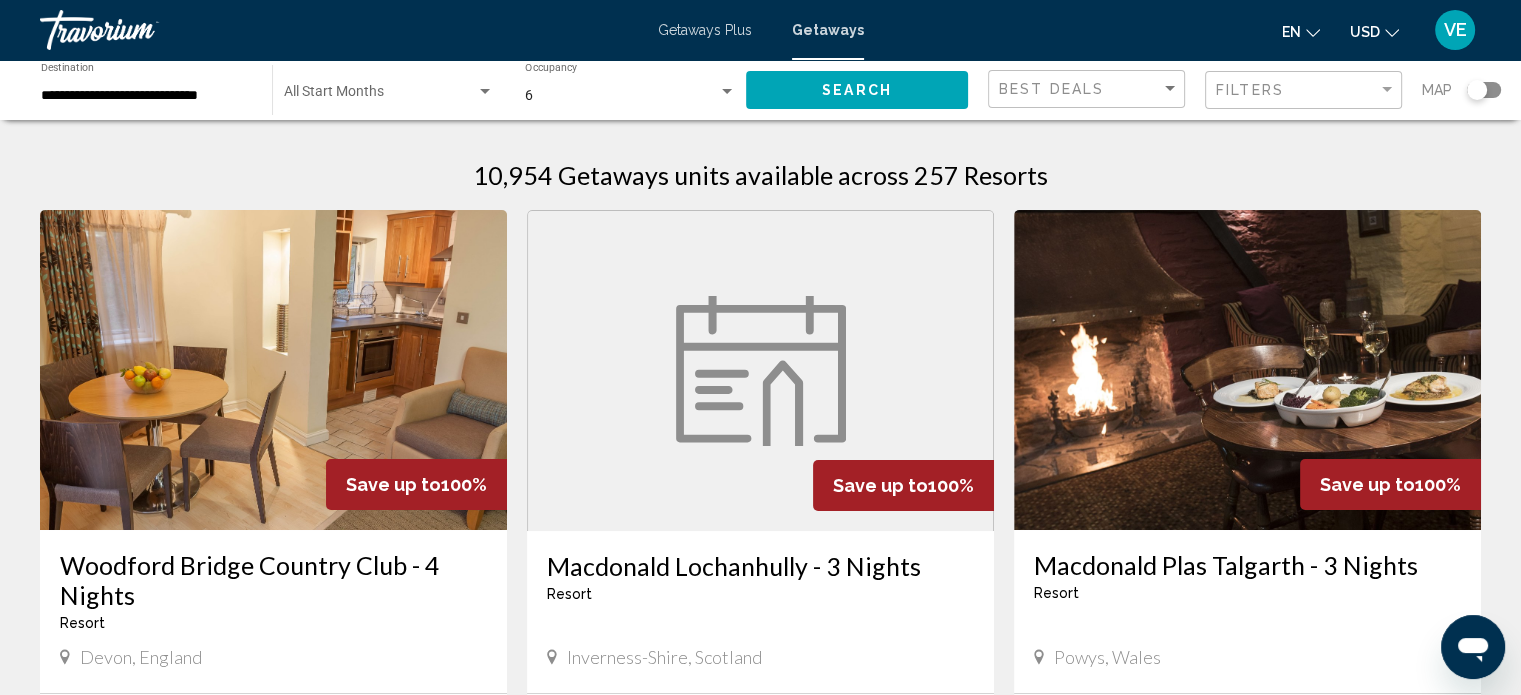 click at bounding box center [380, 96] 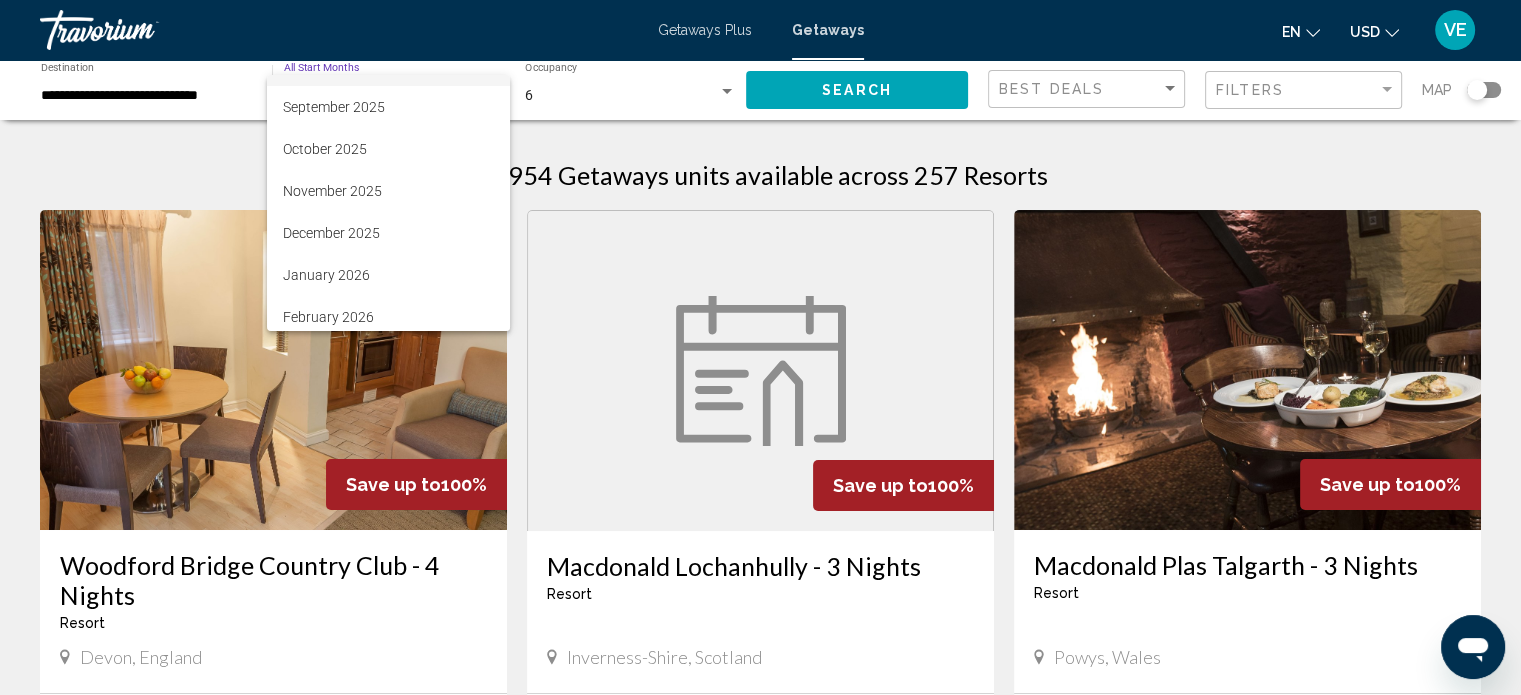 scroll, scrollTop: 200, scrollLeft: 0, axis: vertical 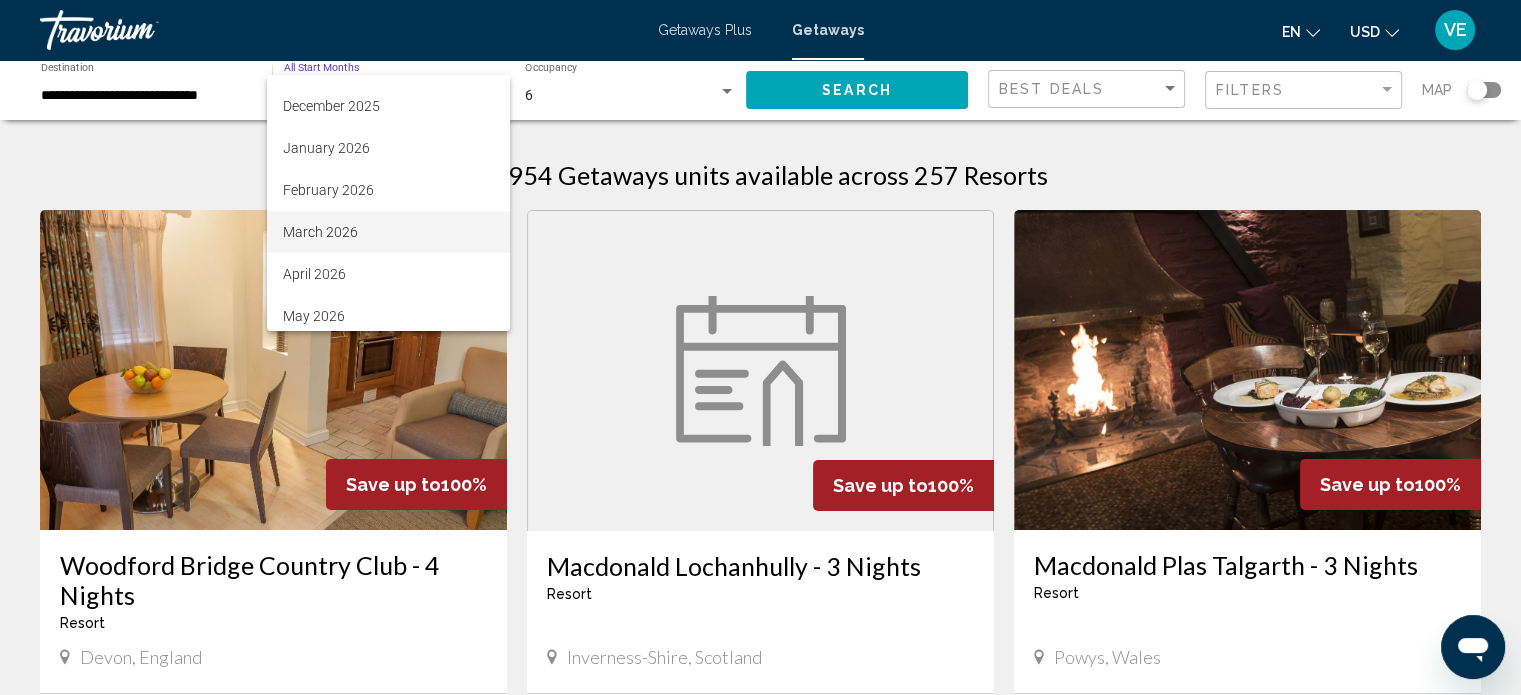 click on "March 2026" at bounding box center (388, 232) 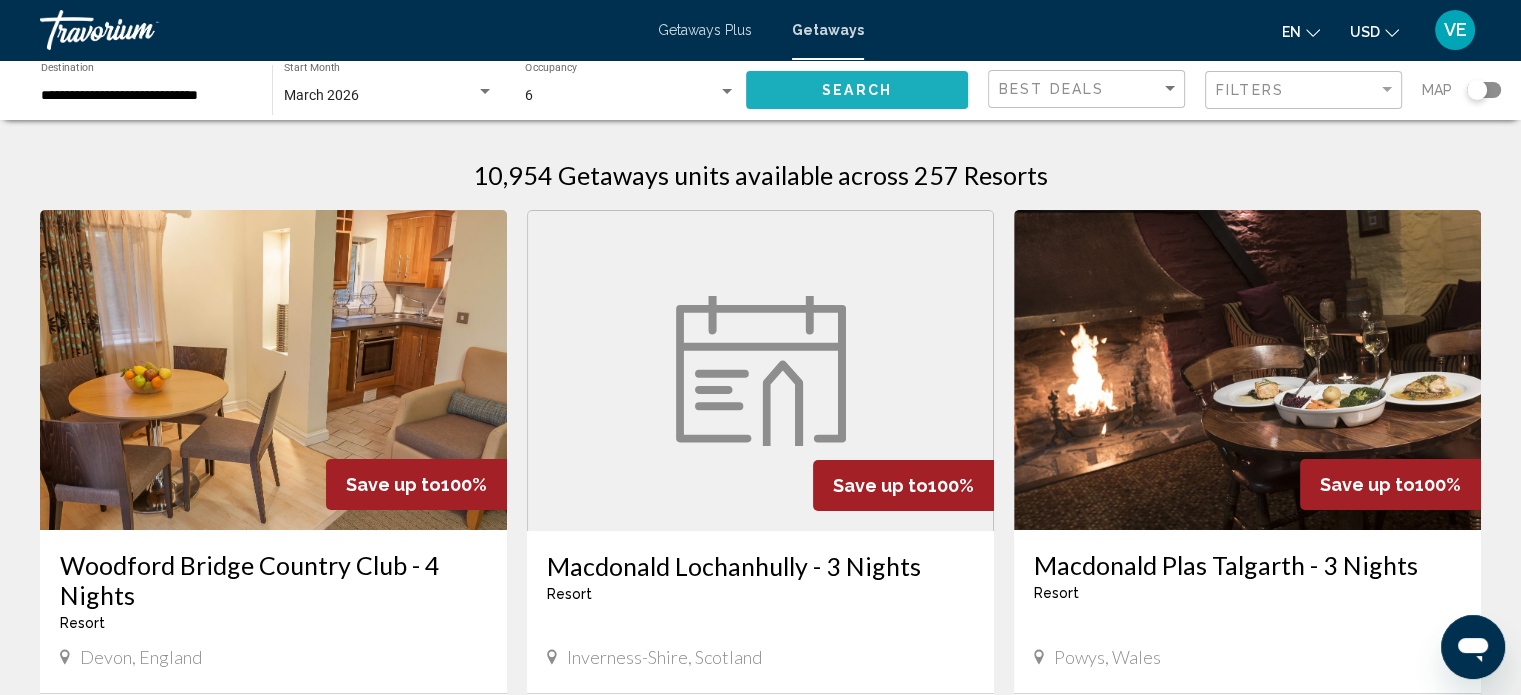 click on "Search" 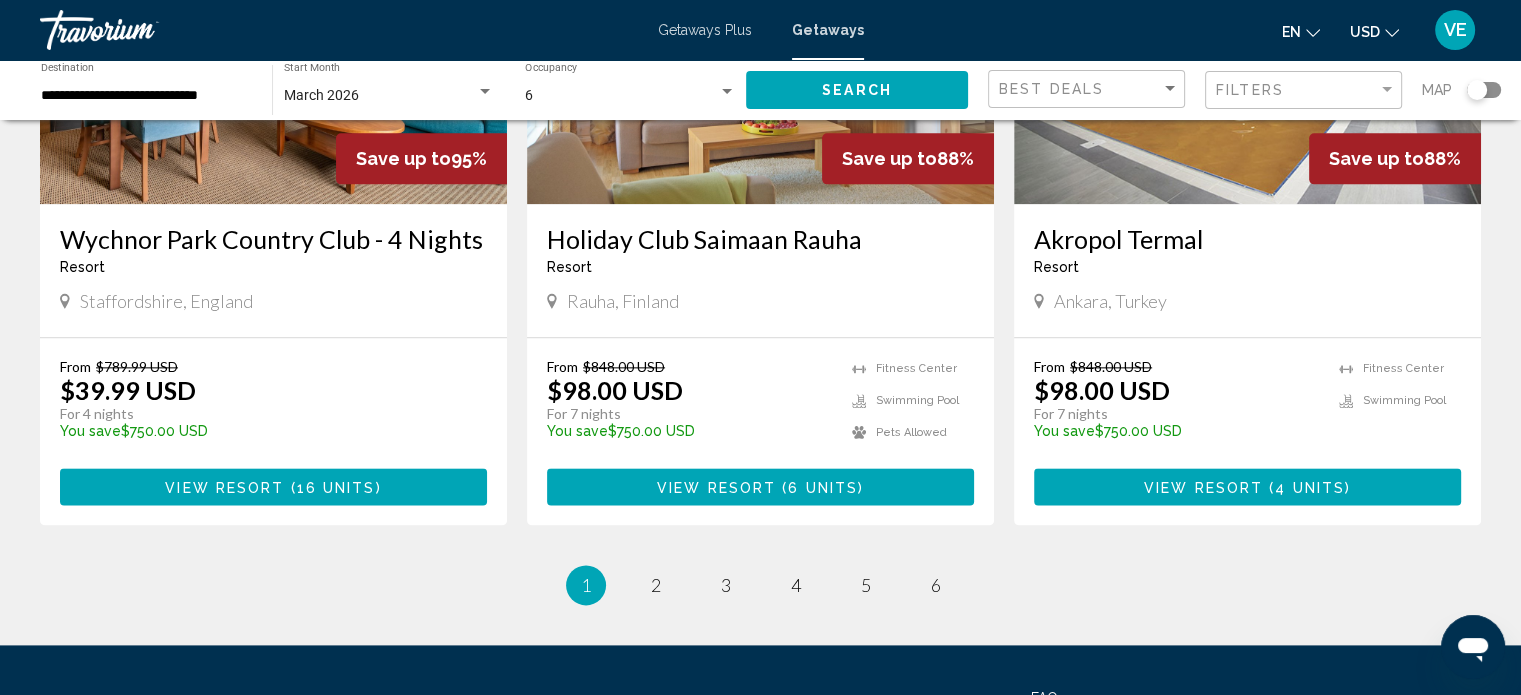 scroll, scrollTop: 2592, scrollLeft: 0, axis: vertical 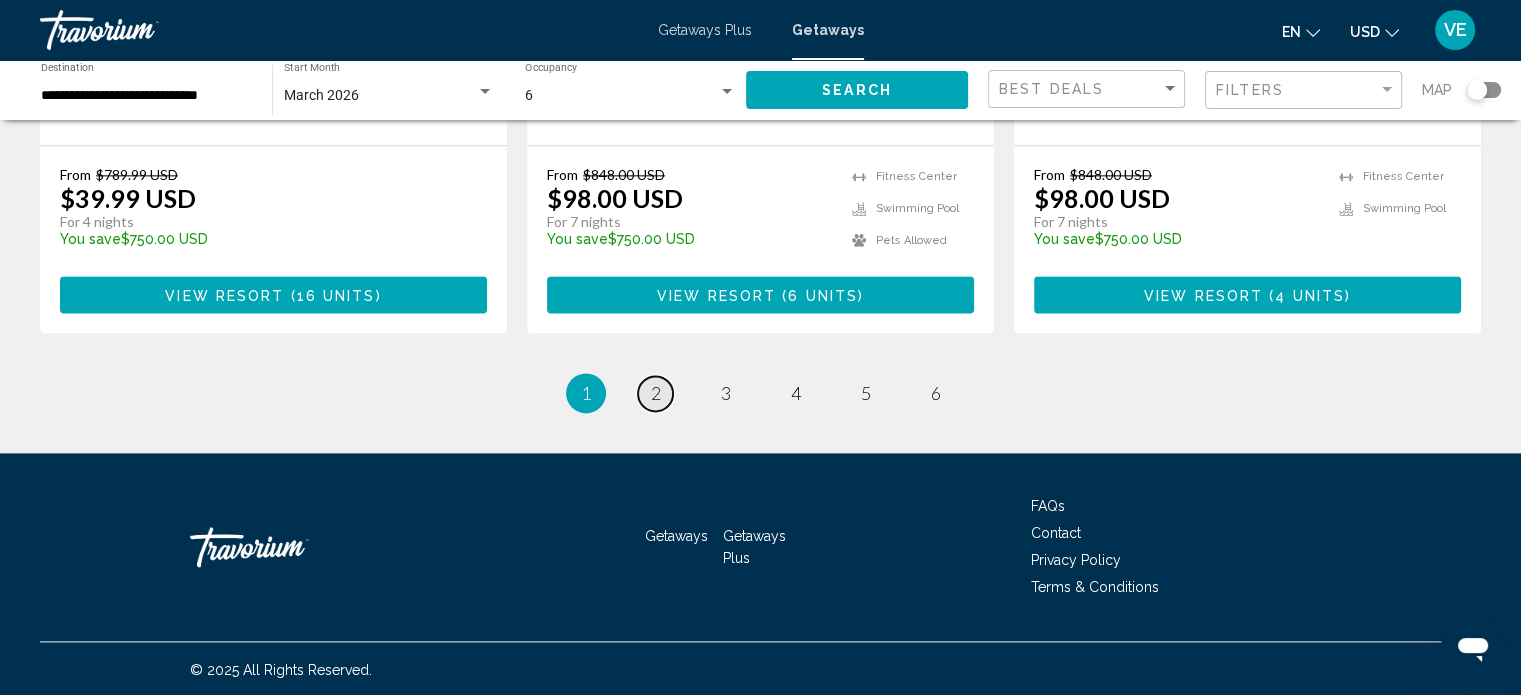 click on "page  2" at bounding box center [655, 393] 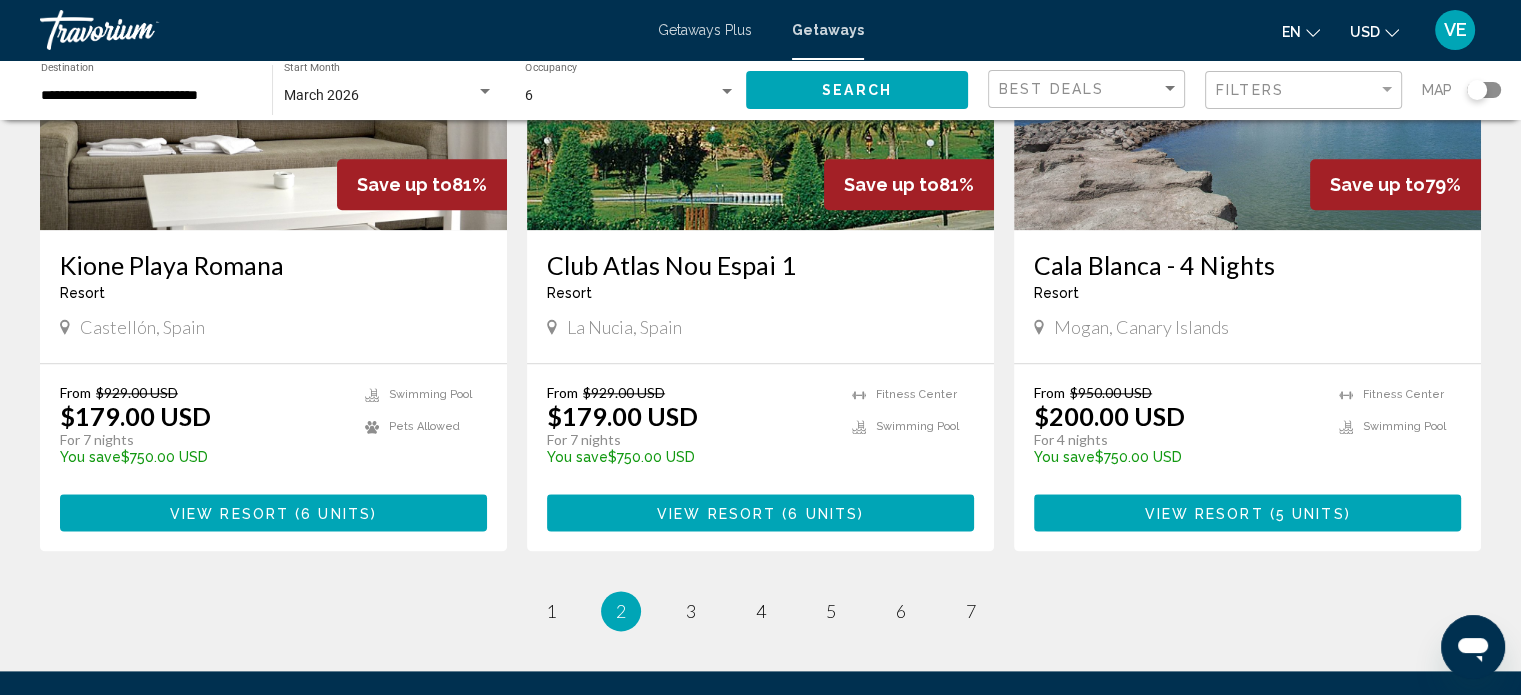 scroll, scrollTop: 2500, scrollLeft: 0, axis: vertical 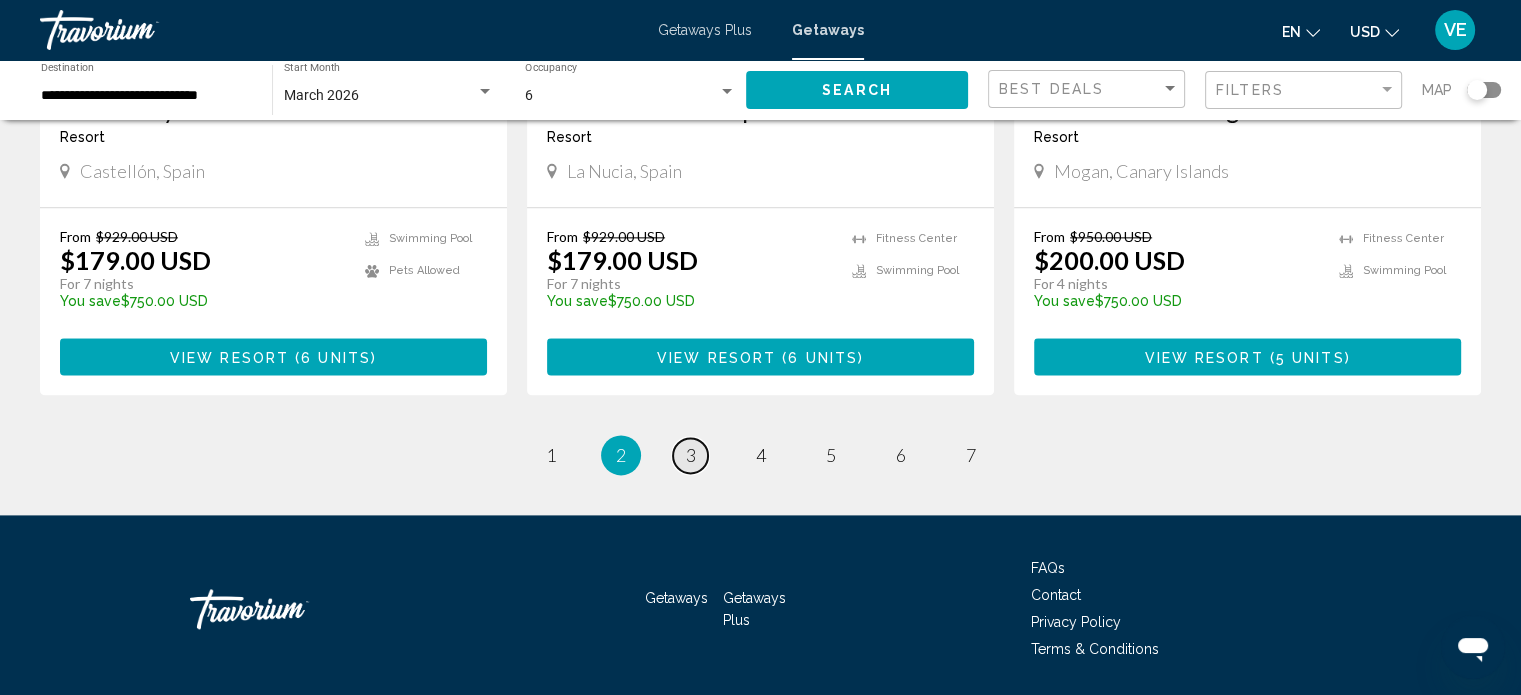 click on "page  3" at bounding box center [690, 455] 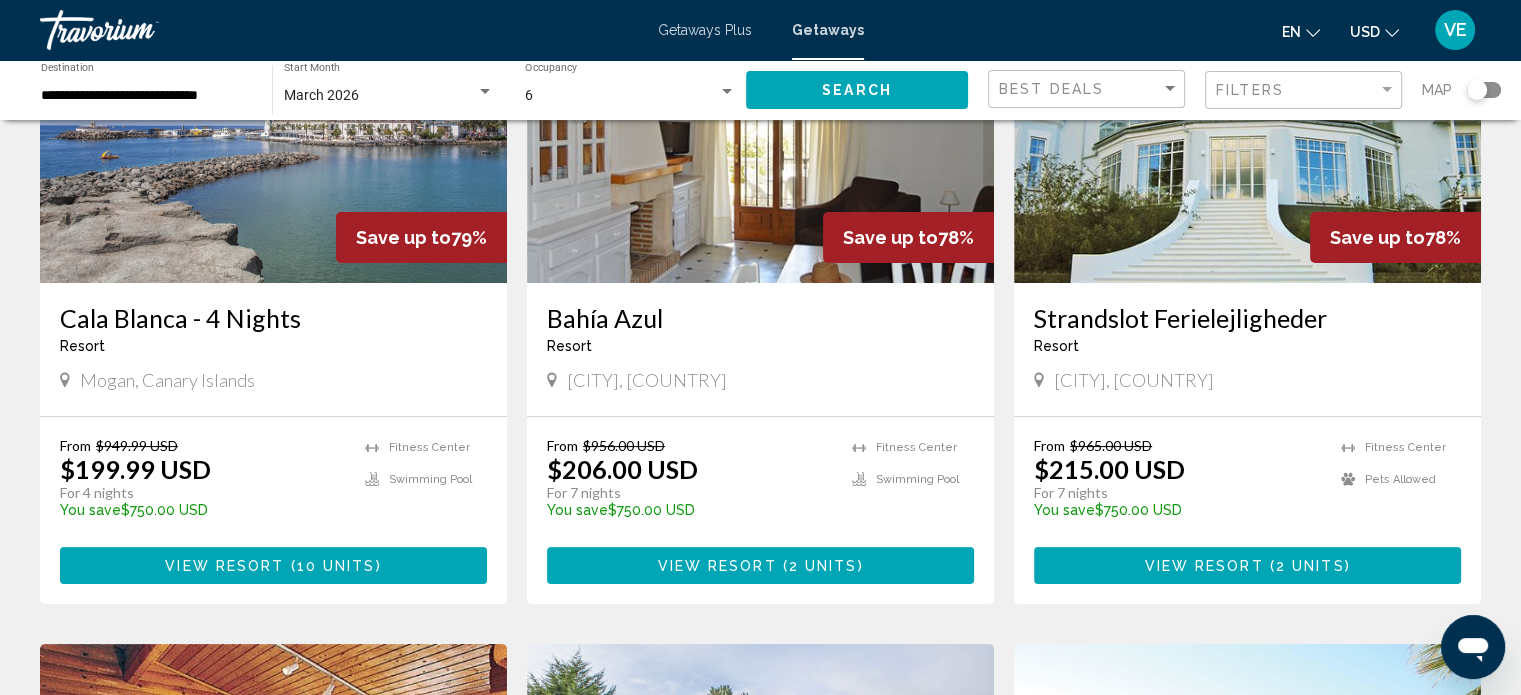 scroll, scrollTop: 92, scrollLeft: 0, axis: vertical 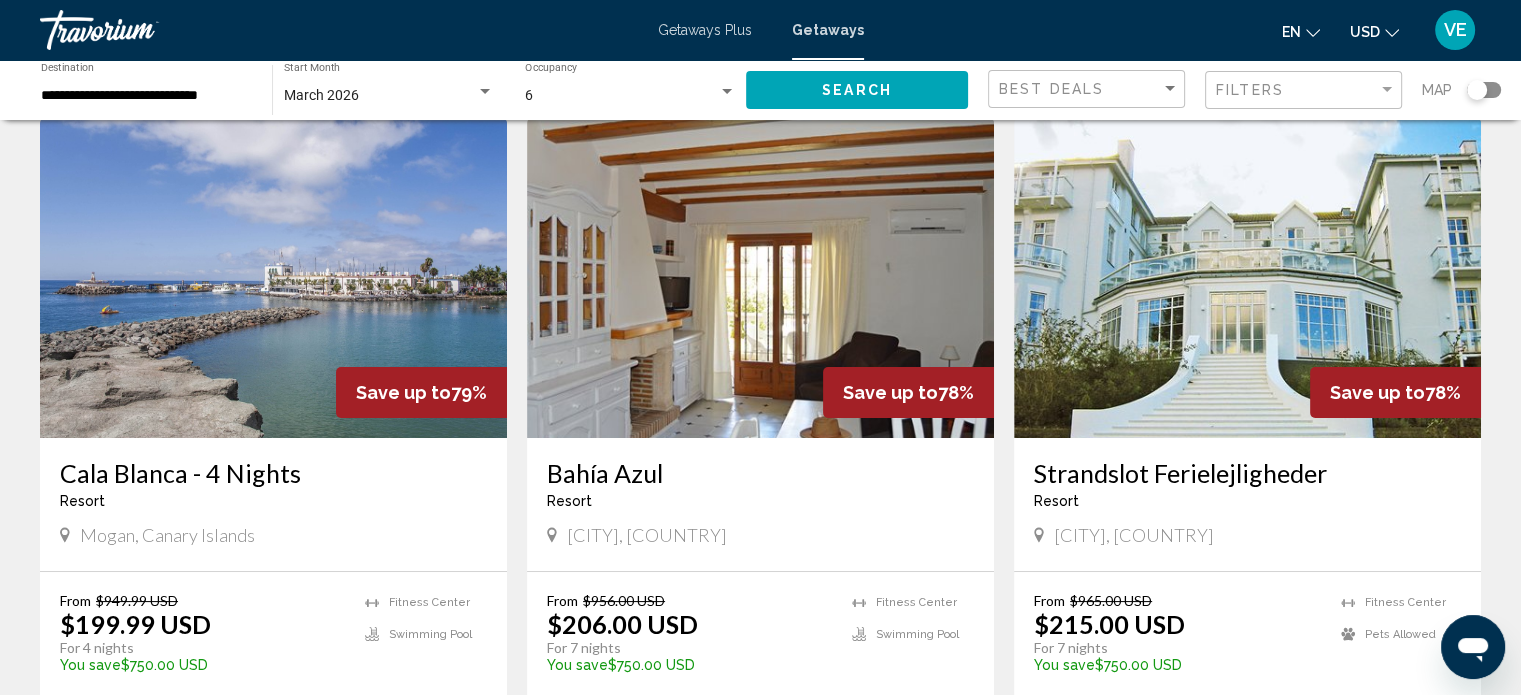 click at bounding box center [1247, 278] 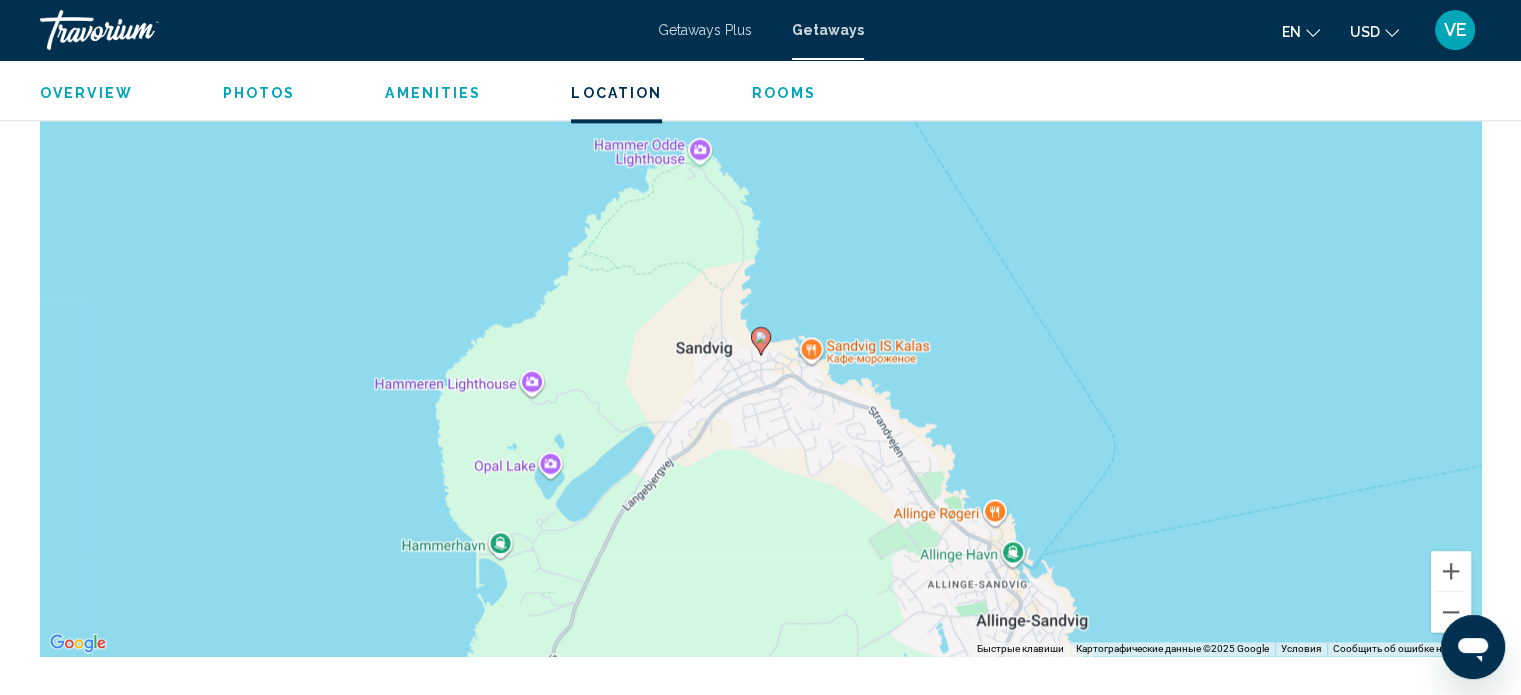 scroll, scrollTop: 2512, scrollLeft: 0, axis: vertical 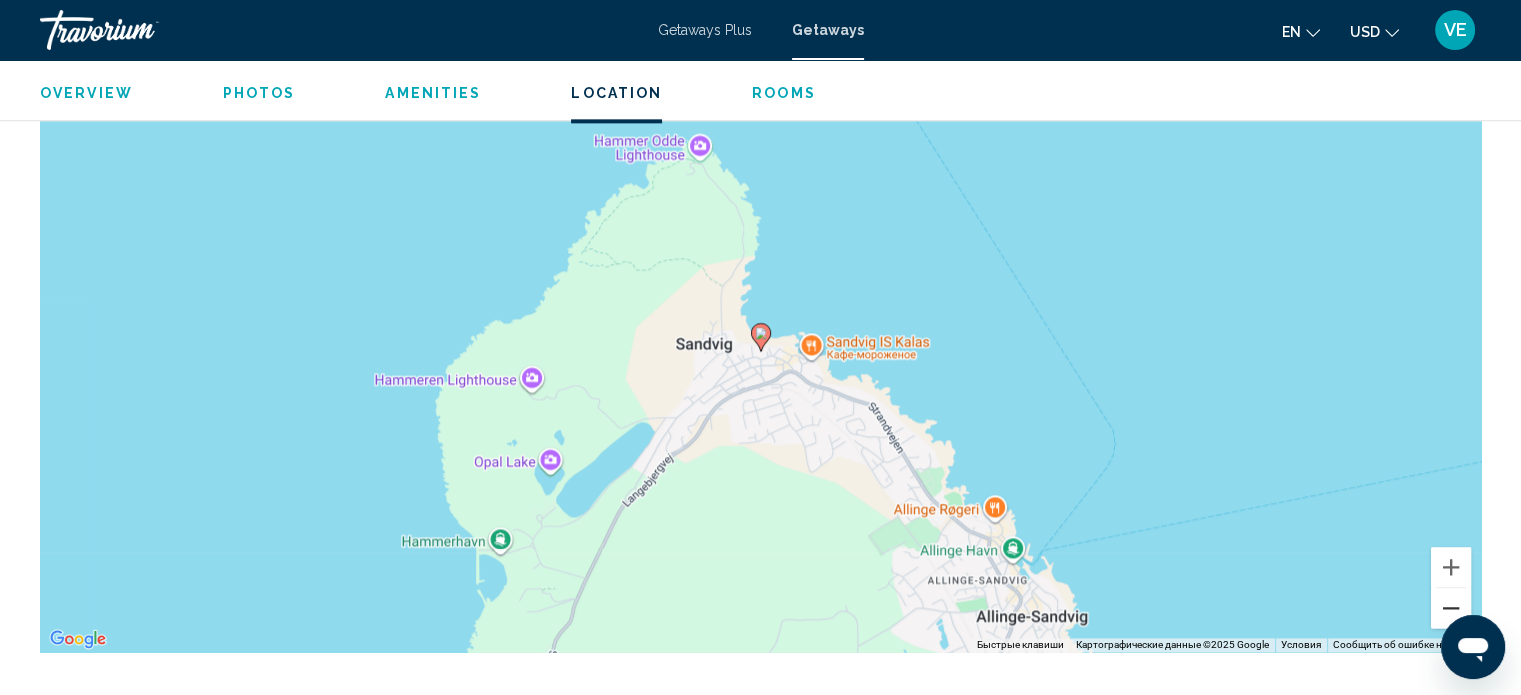 click at bounding box center [1451, 608] 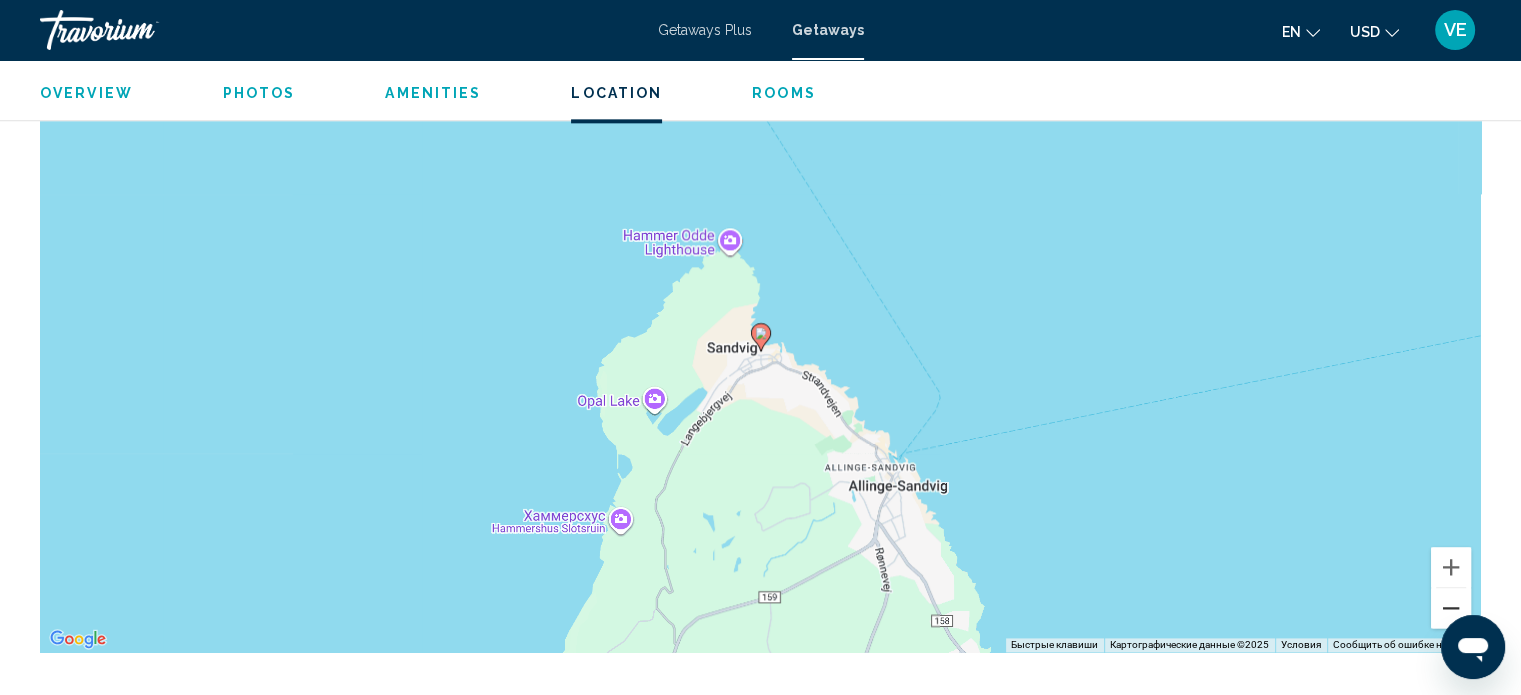 click at bounding box center [1451, 608] 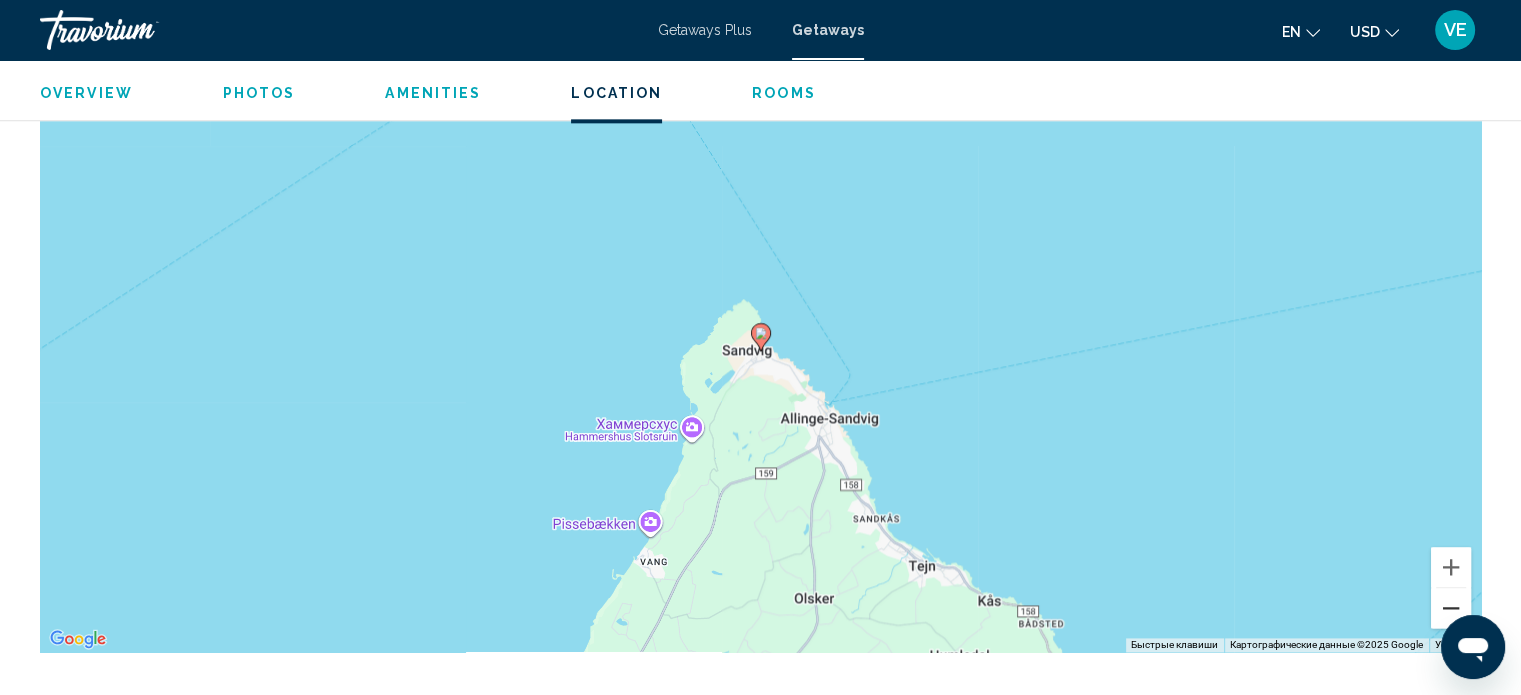 click at bounding box center (1451, 608) 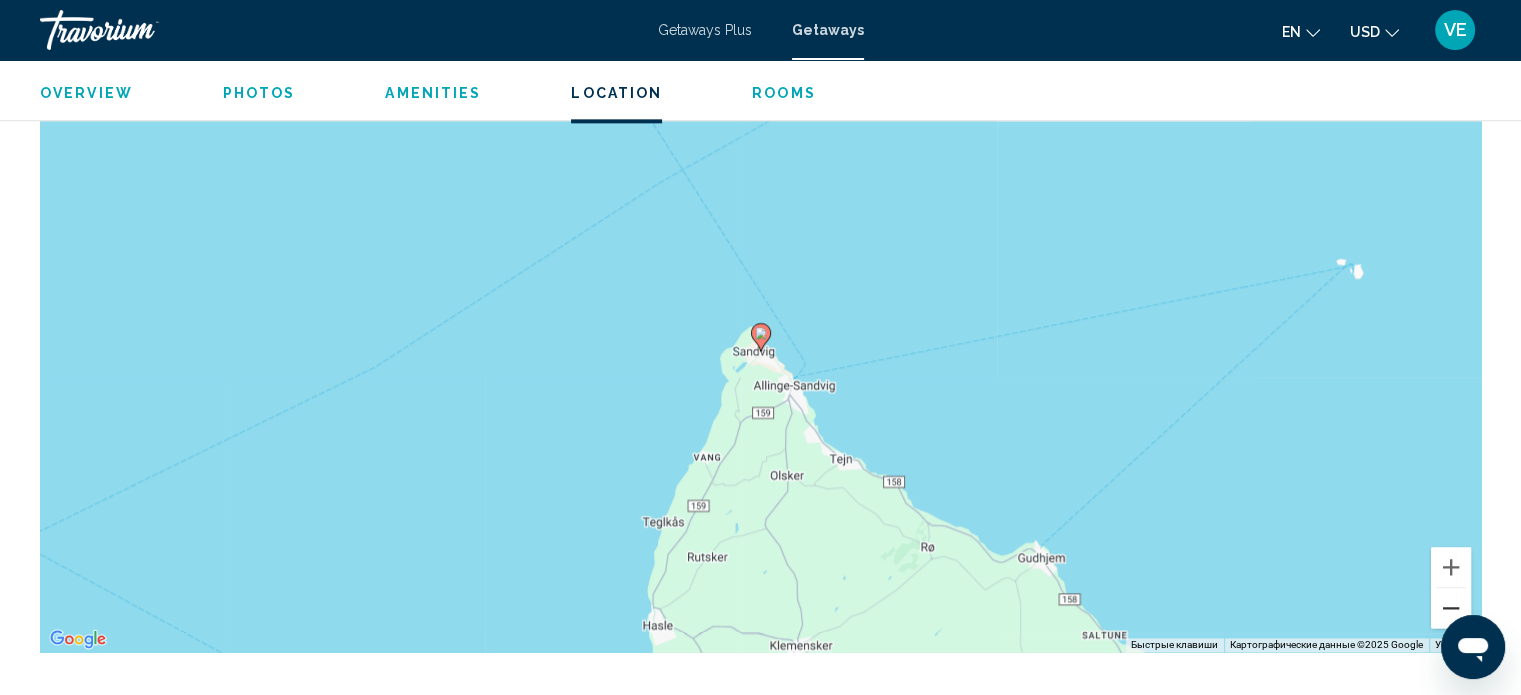 click at bounding box center (1451, 608) 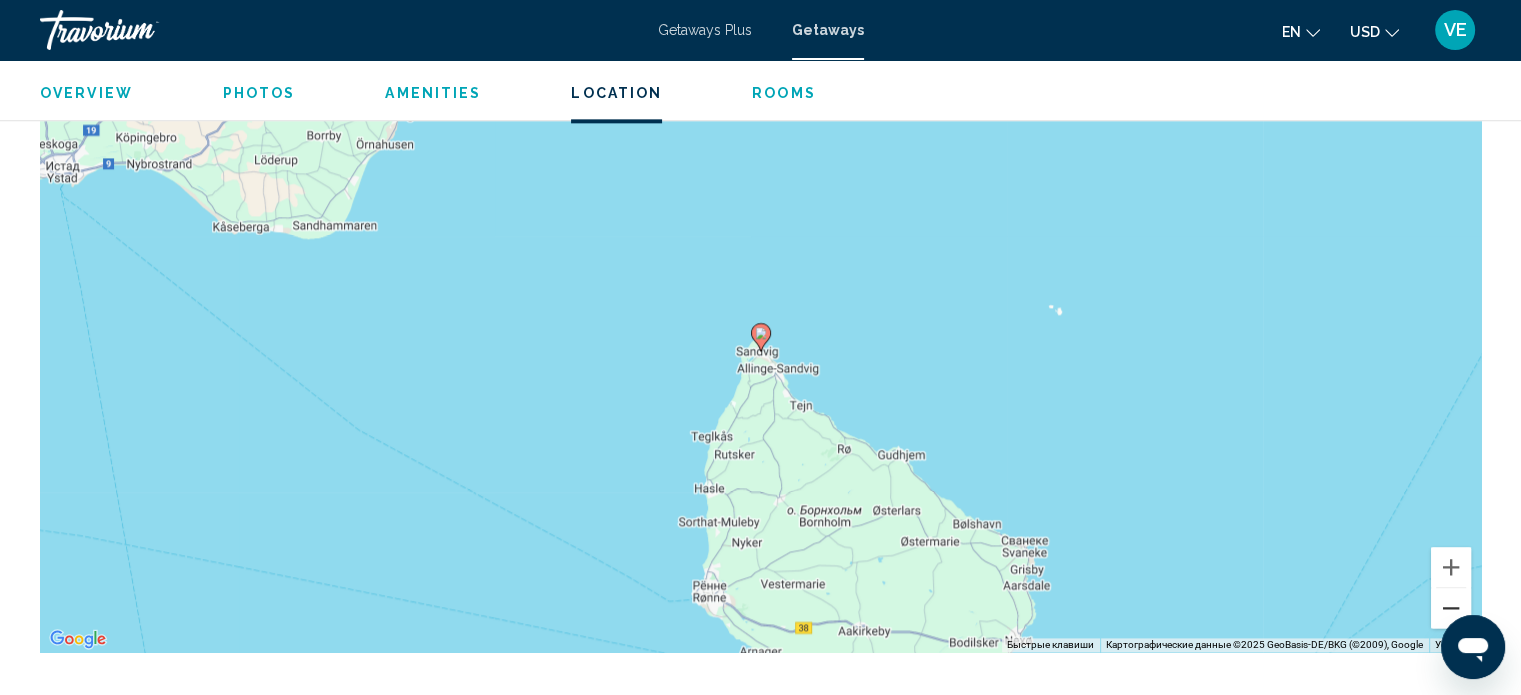 click at bounding box center [1451, 608] 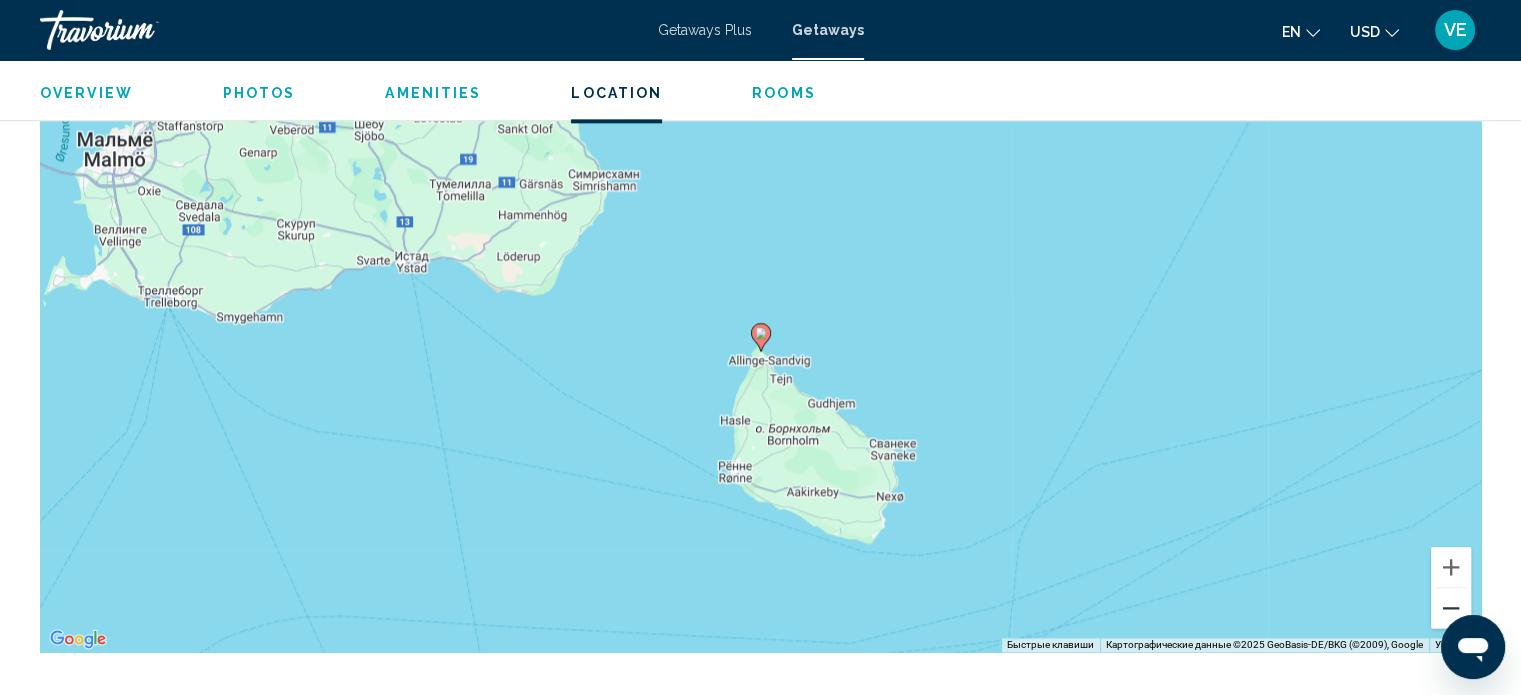 click at bounding box center (1451, 608) 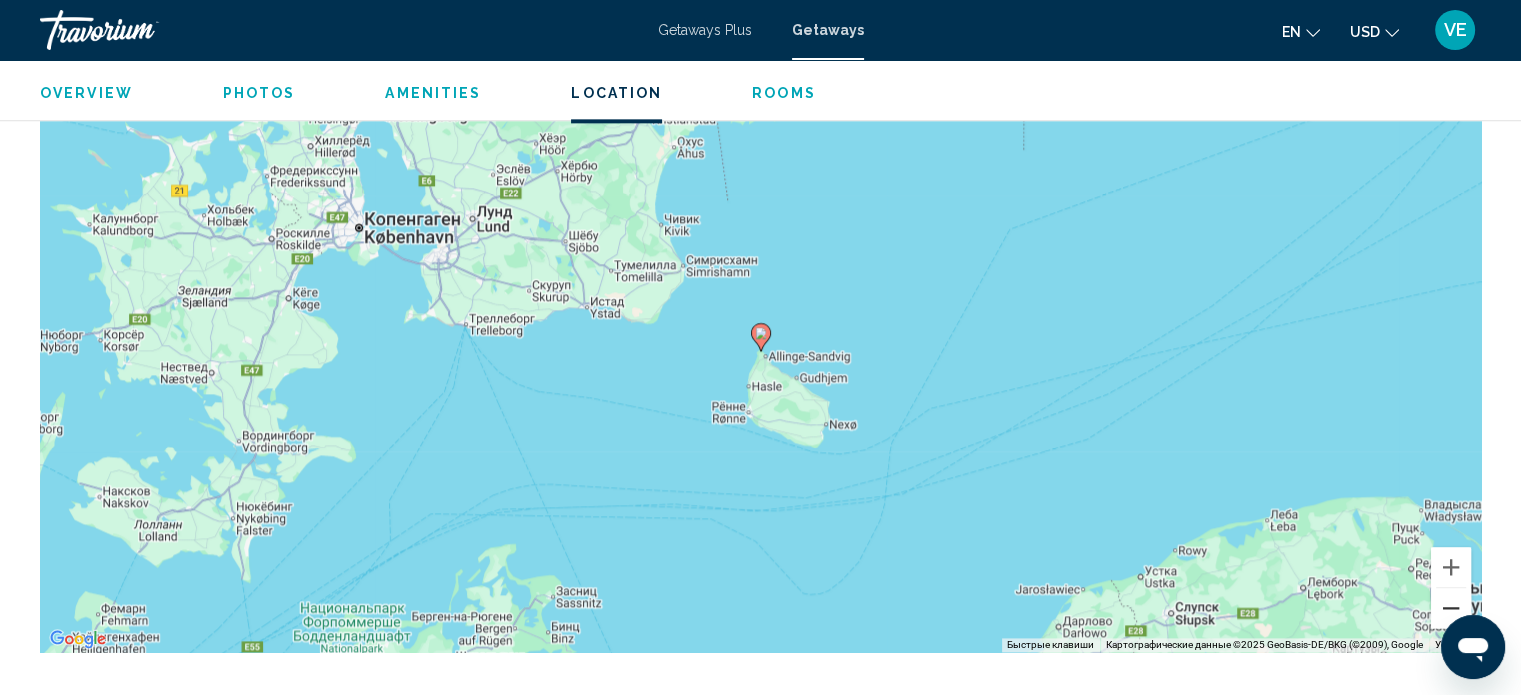 click at bounding box center [1451, 608] 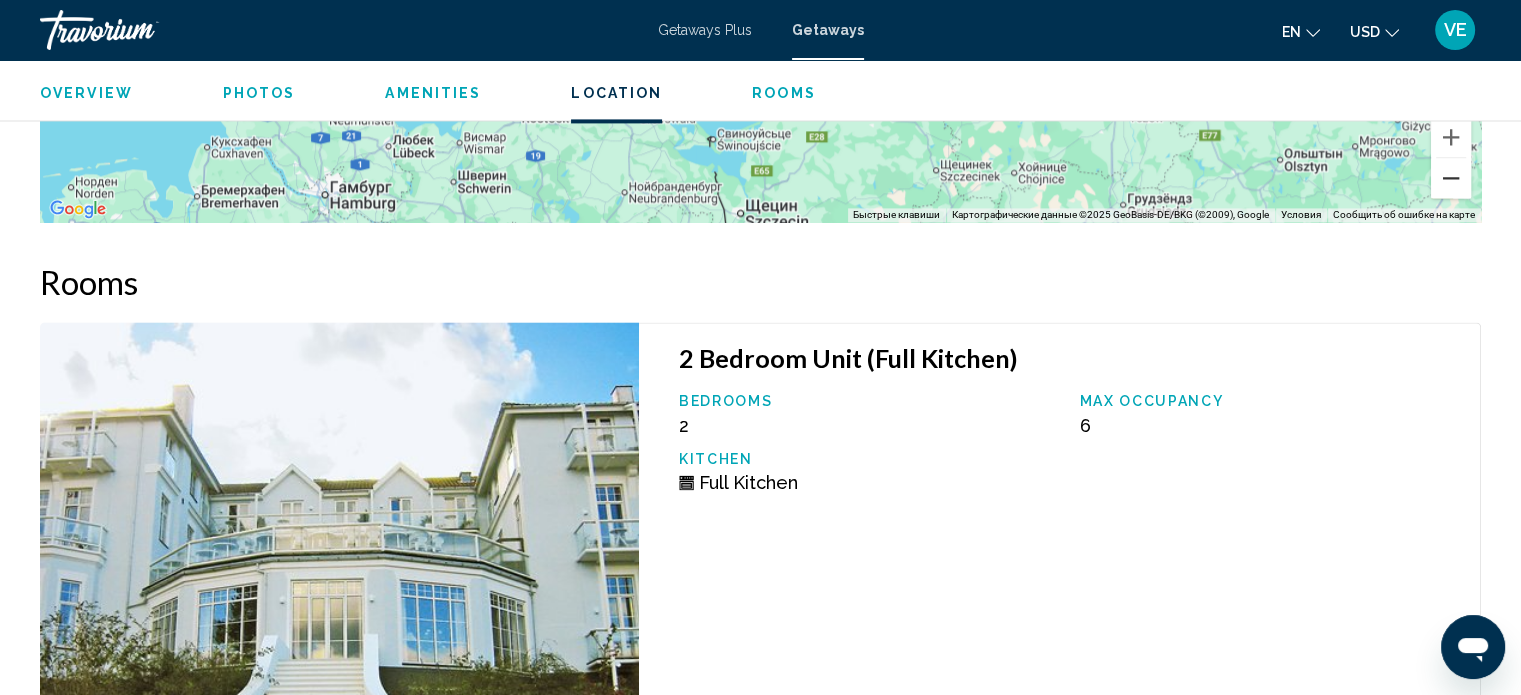 scroll, scrollTop: 2612, scrollLeft: 0, axis: vertical 